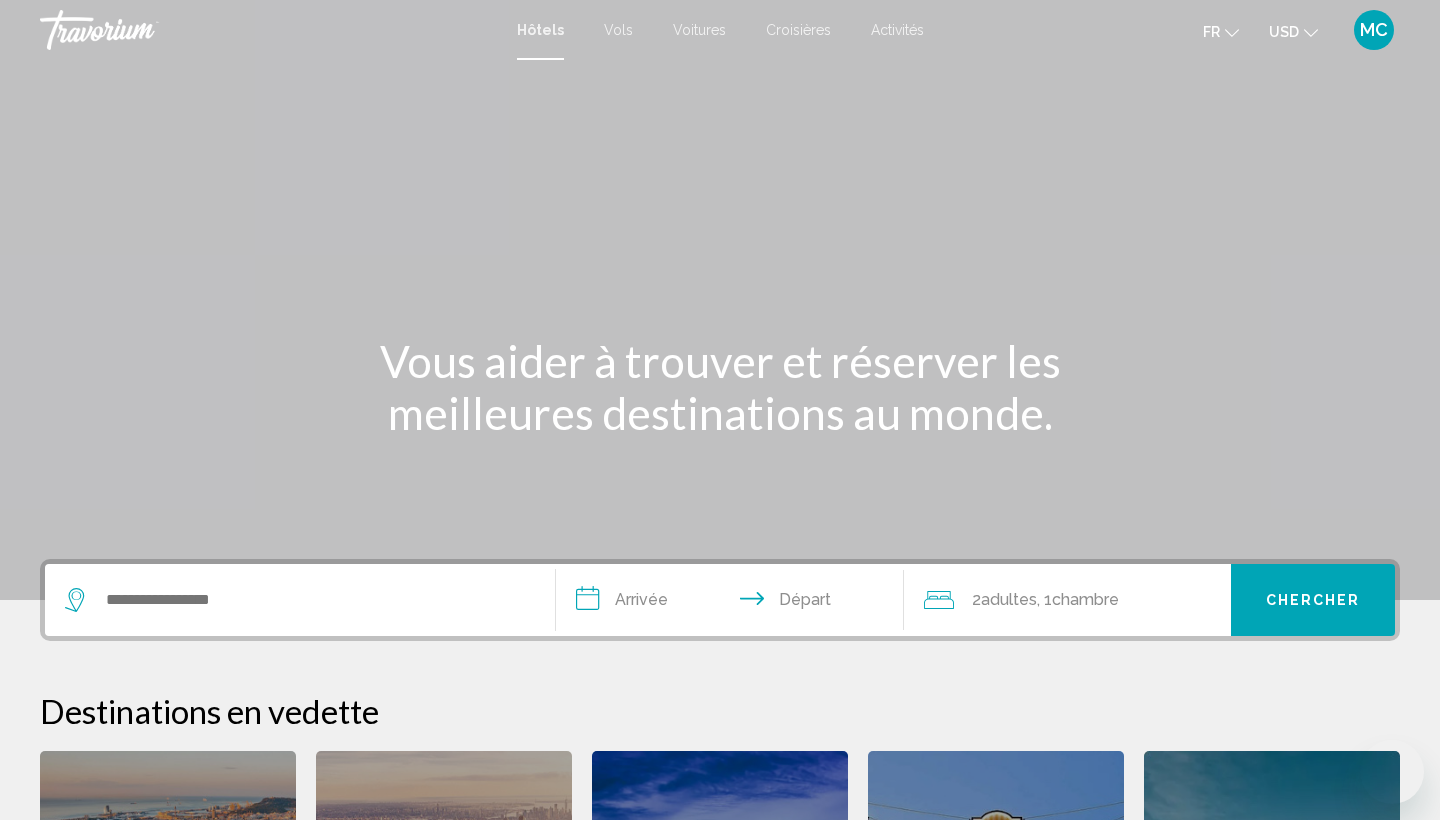 scroll, scrollTop: 0, scrollLeft: 0, axis: both 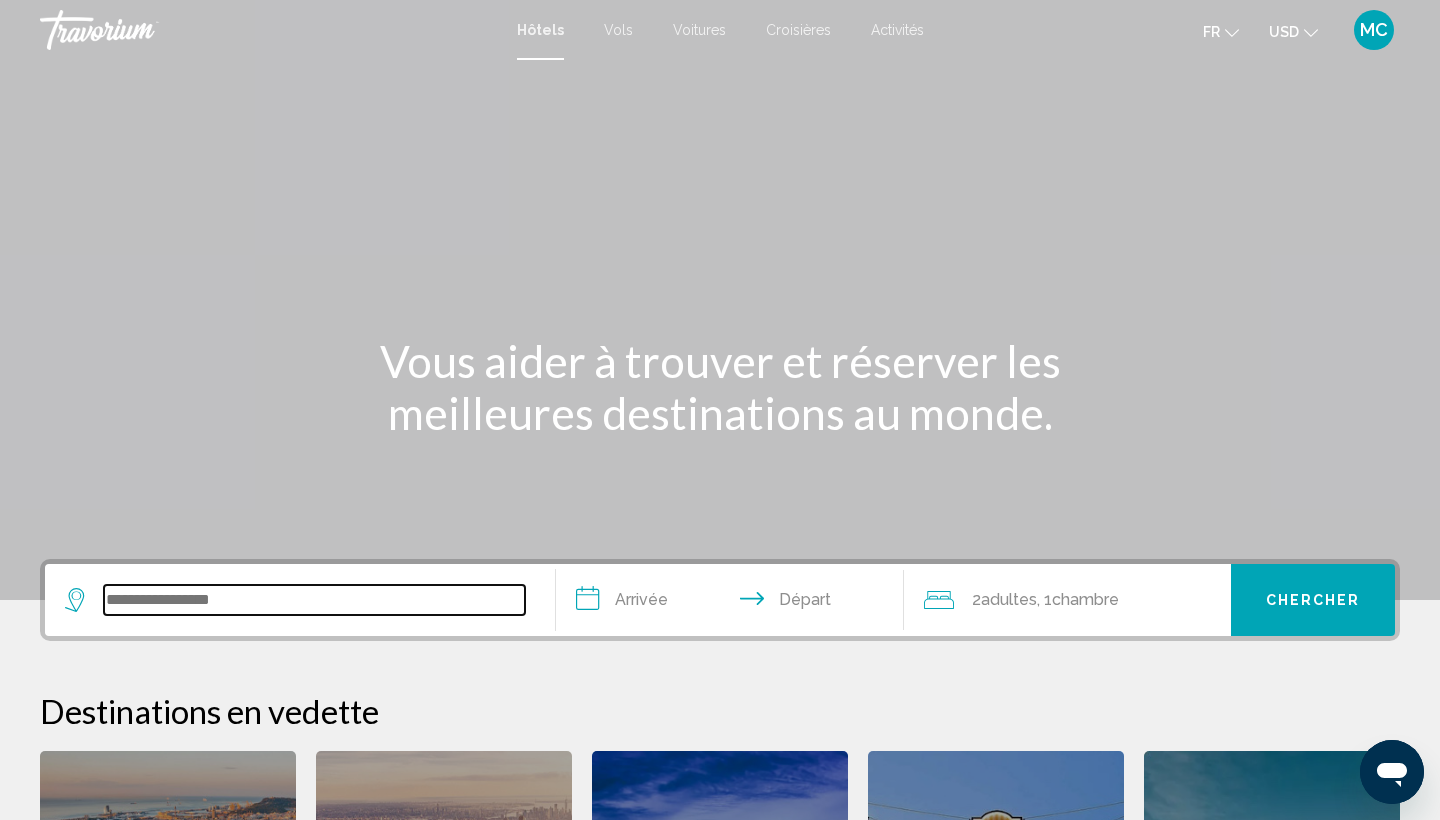 click at bounding box center (314, 600) 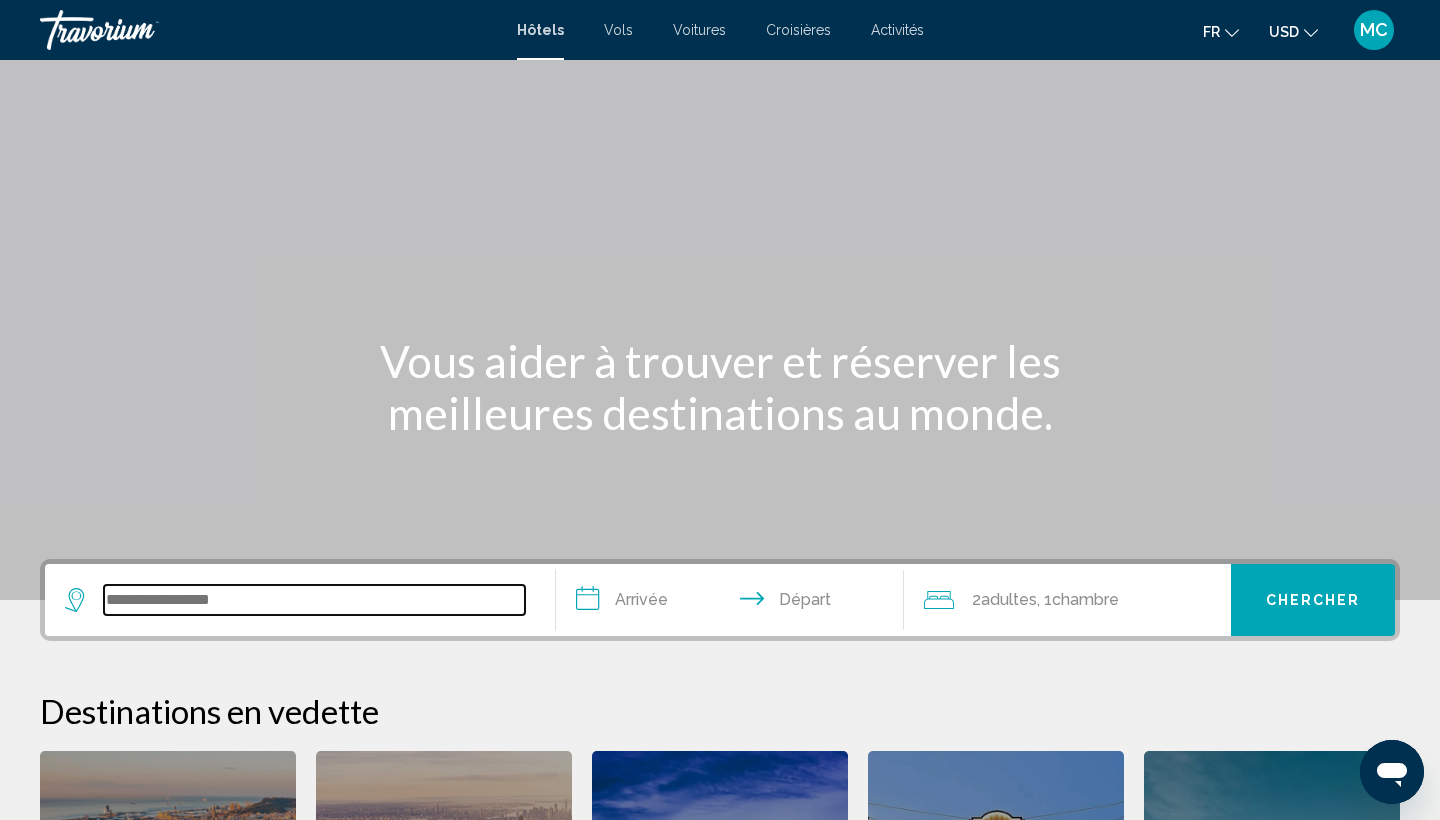 scroll, scrollTop: 494, scrollLeft: 0, axis: vertical 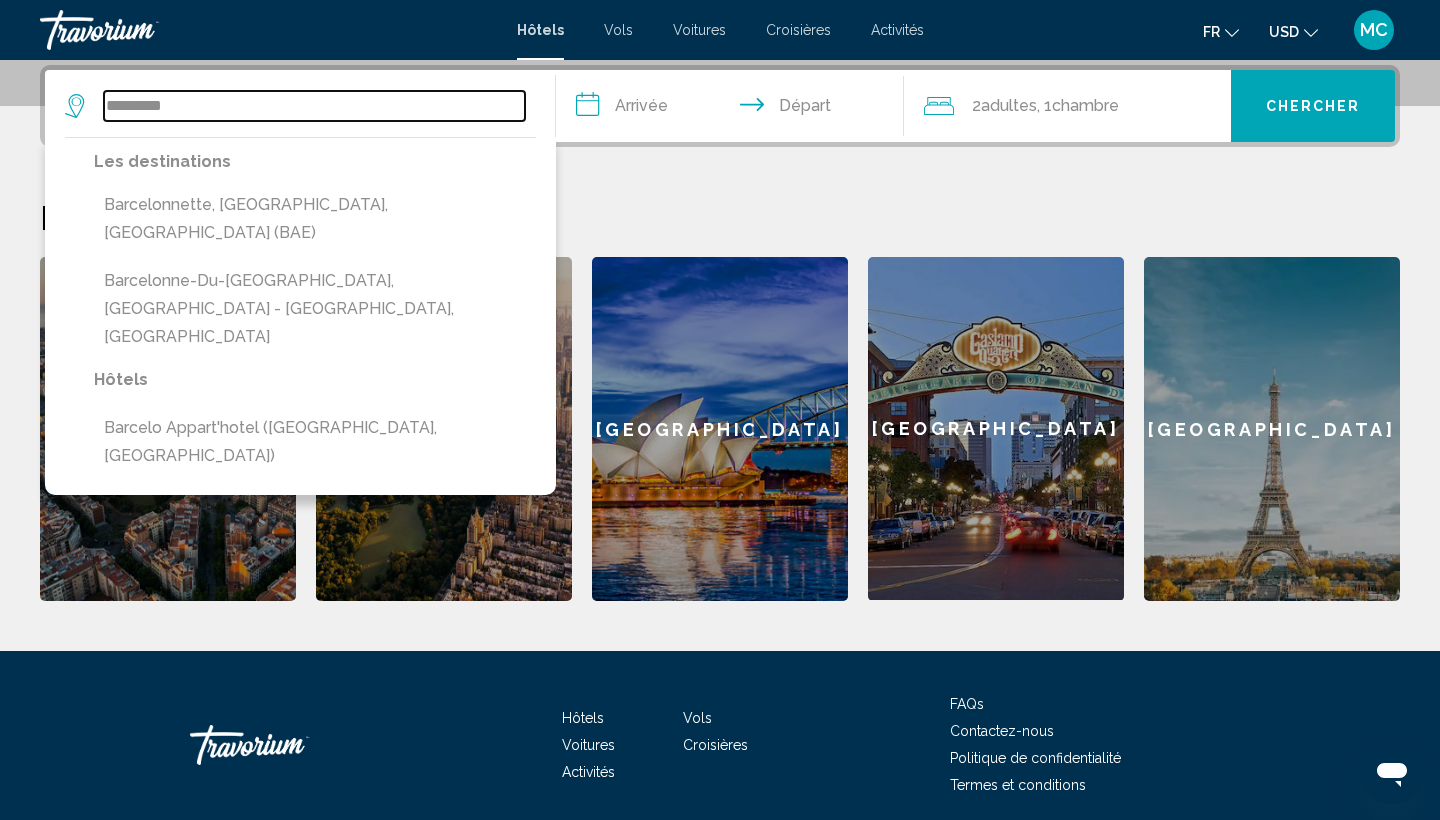 click on "*********" at bounding box center [314, 106] 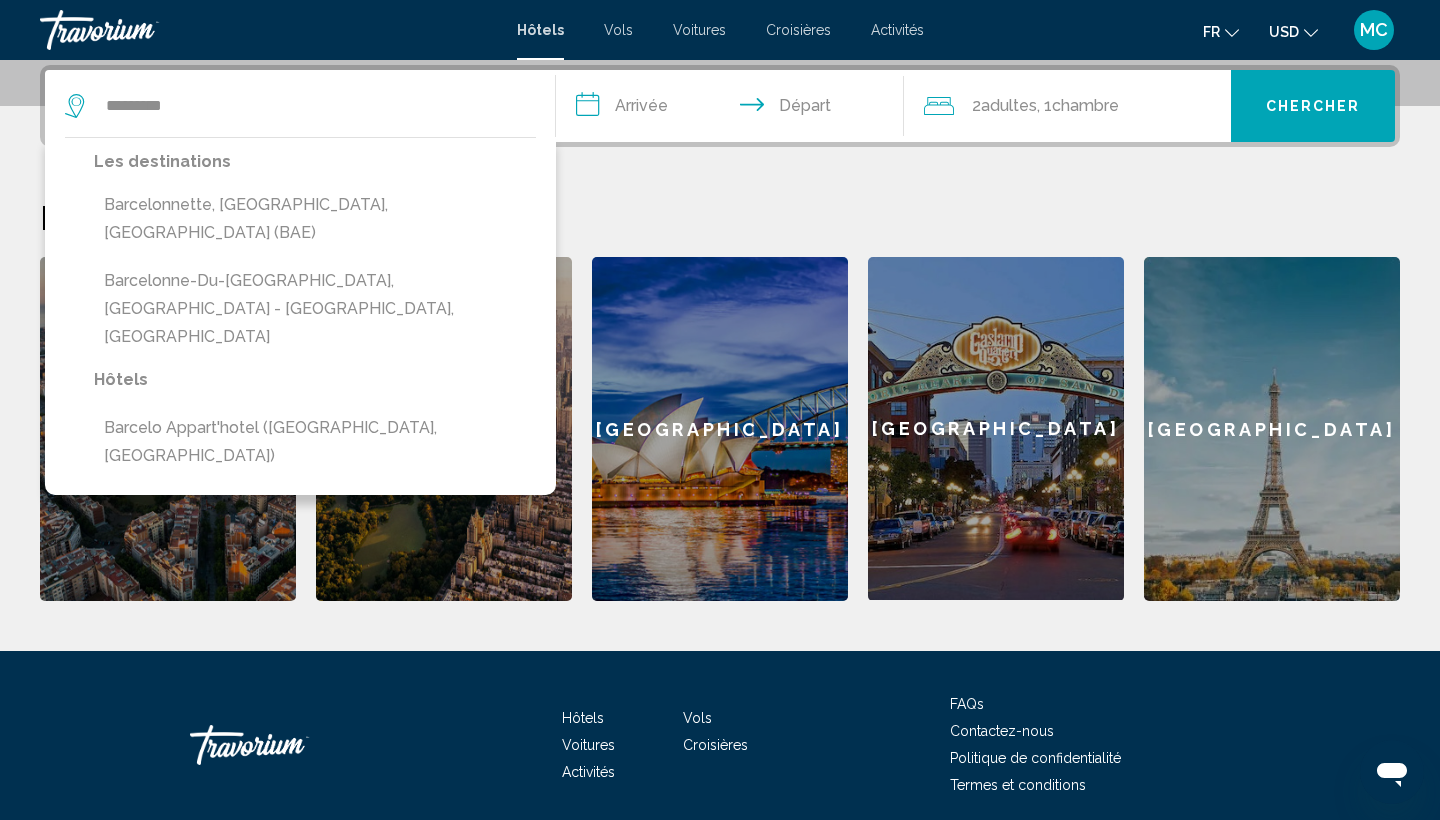 click on "**********" at bounding box center [734, 109] 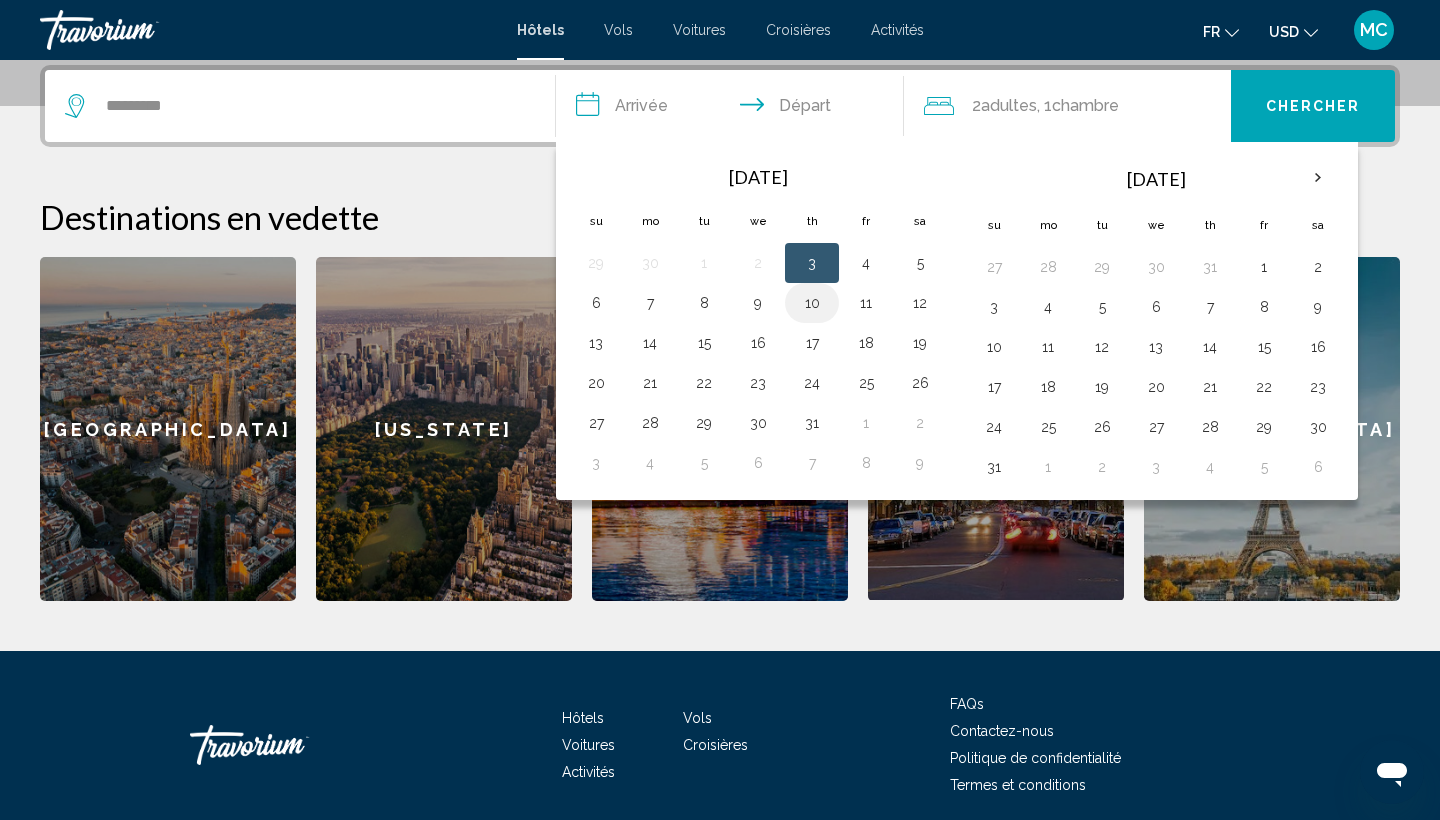click on "10" at bounding box center [812, 303] 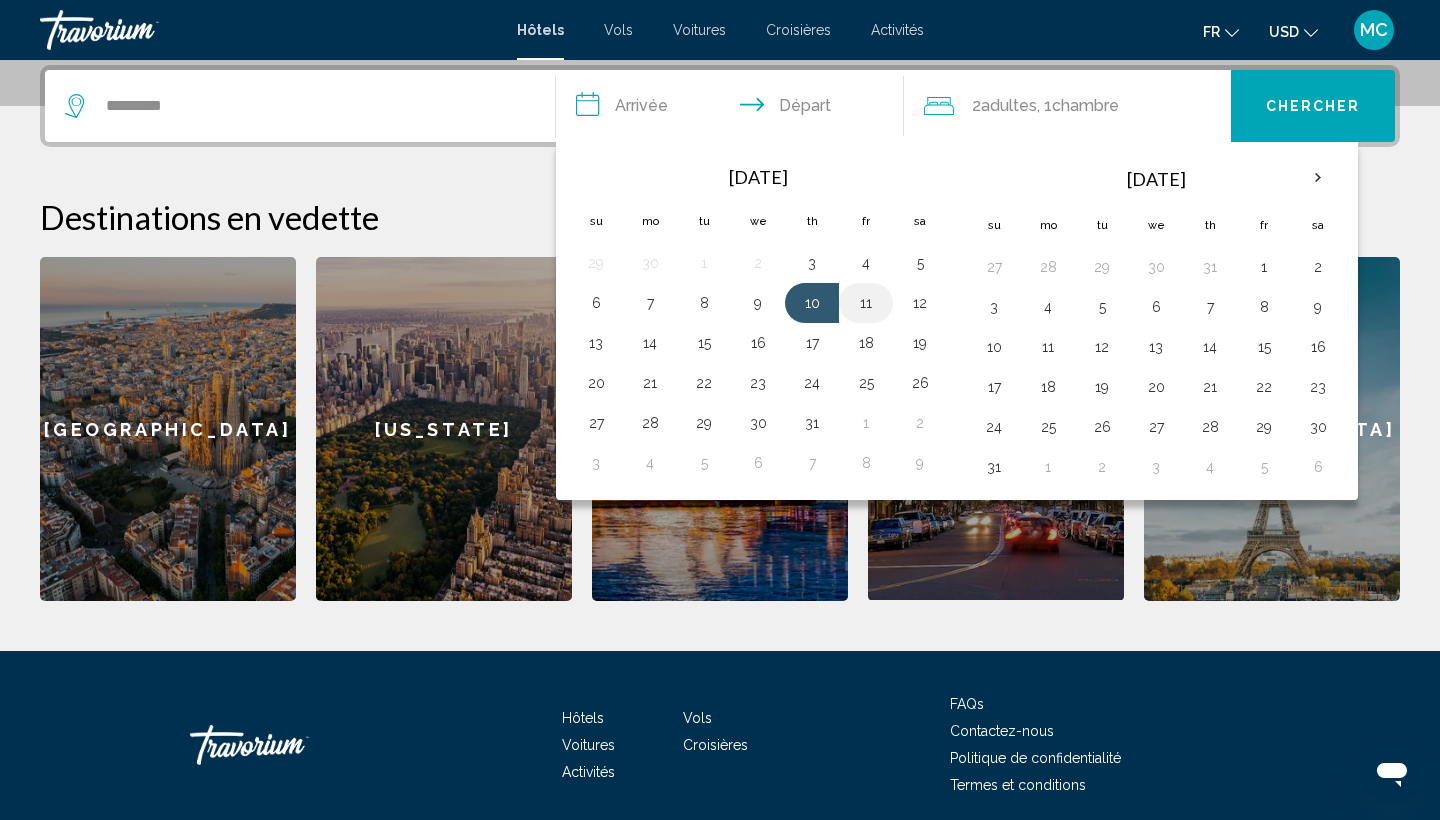click on "11" at bounding box center [866, 303] 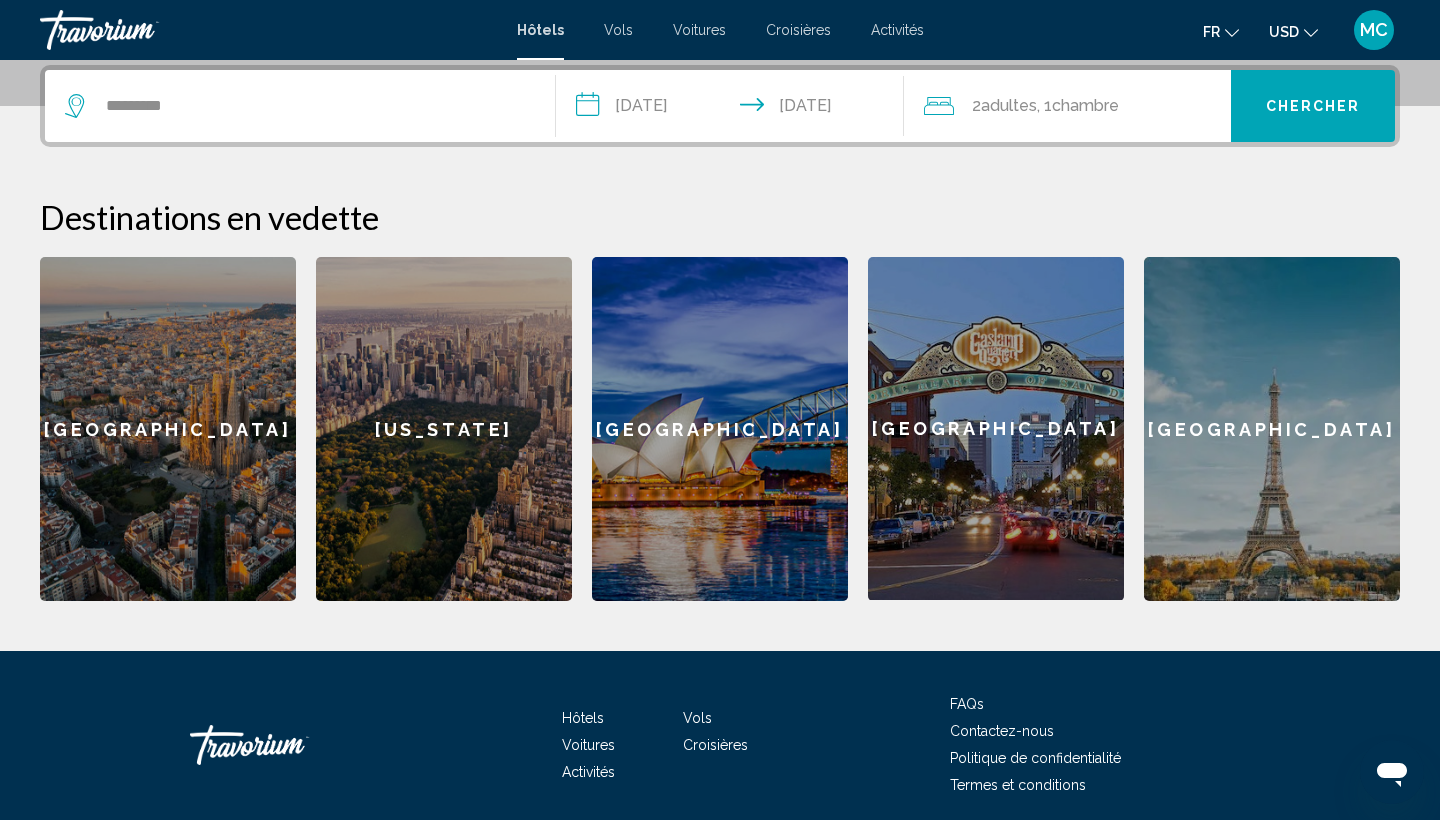 click on "**********" at bounding box center (734, 109) 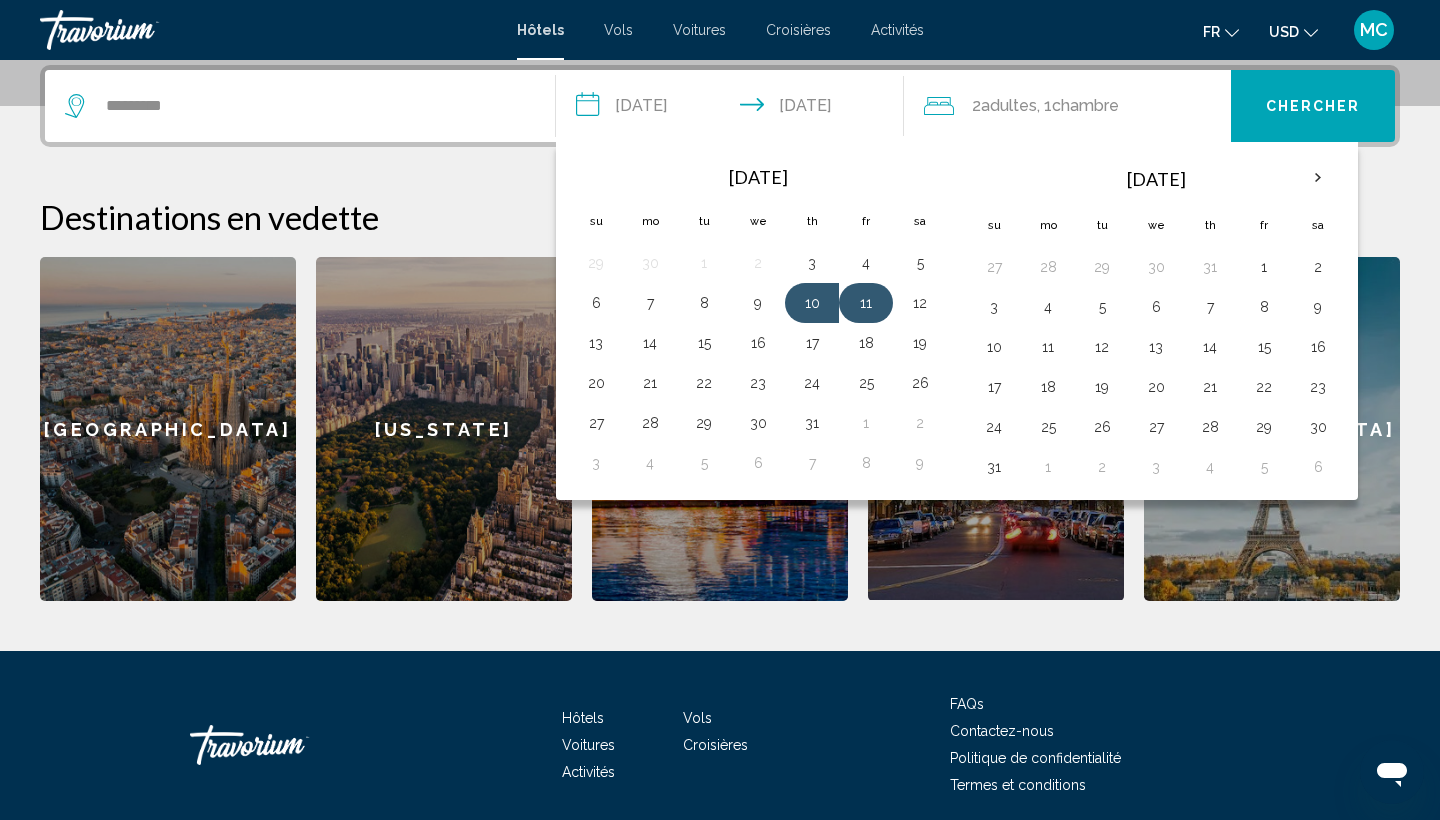 click on "11" at bounding box center [866, 303] 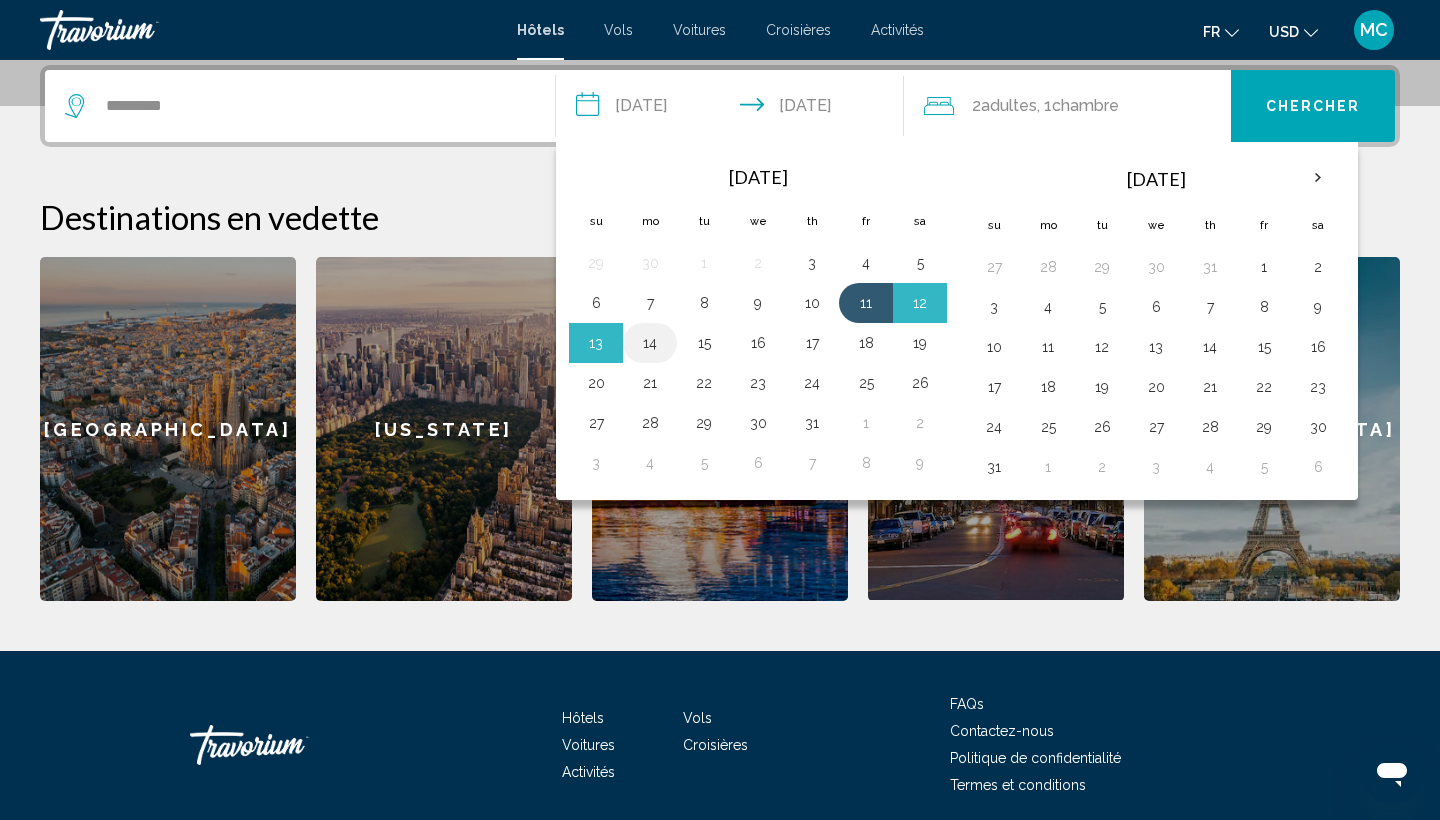 click on "14" at bounding box center [650, 343] 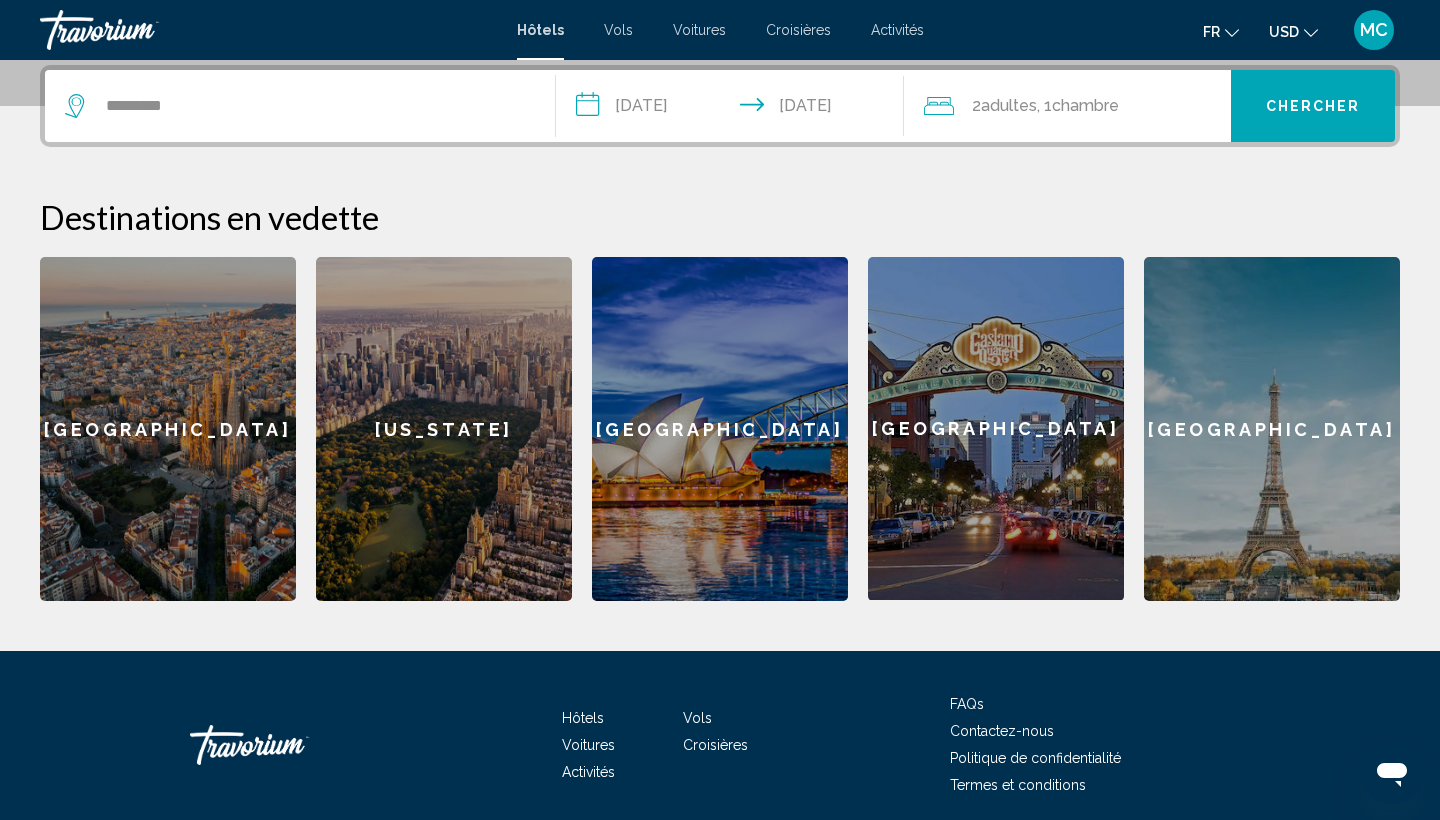 click on "Chercher" at bounding box center (1313, 107) 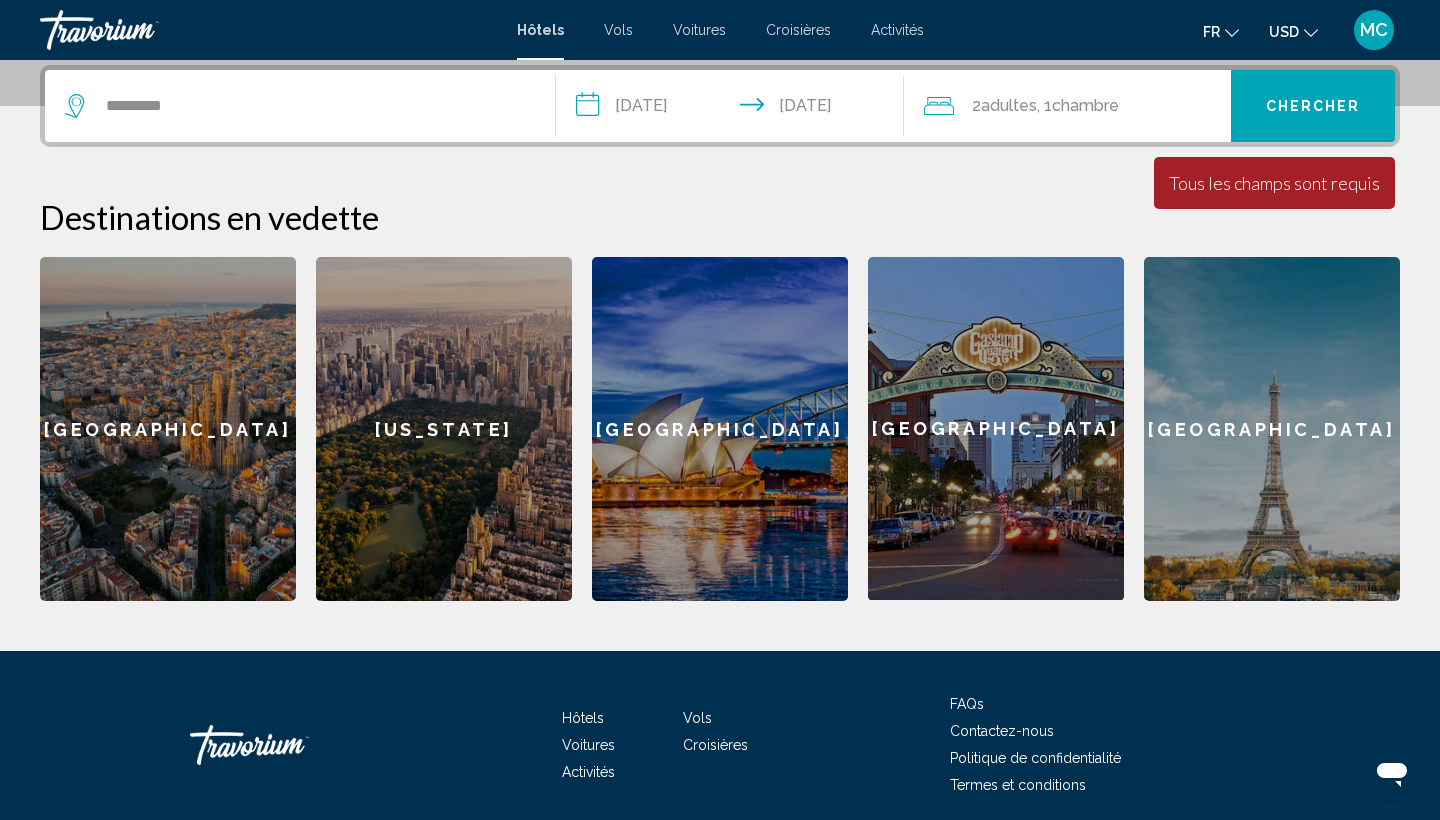 click on "Chambre" 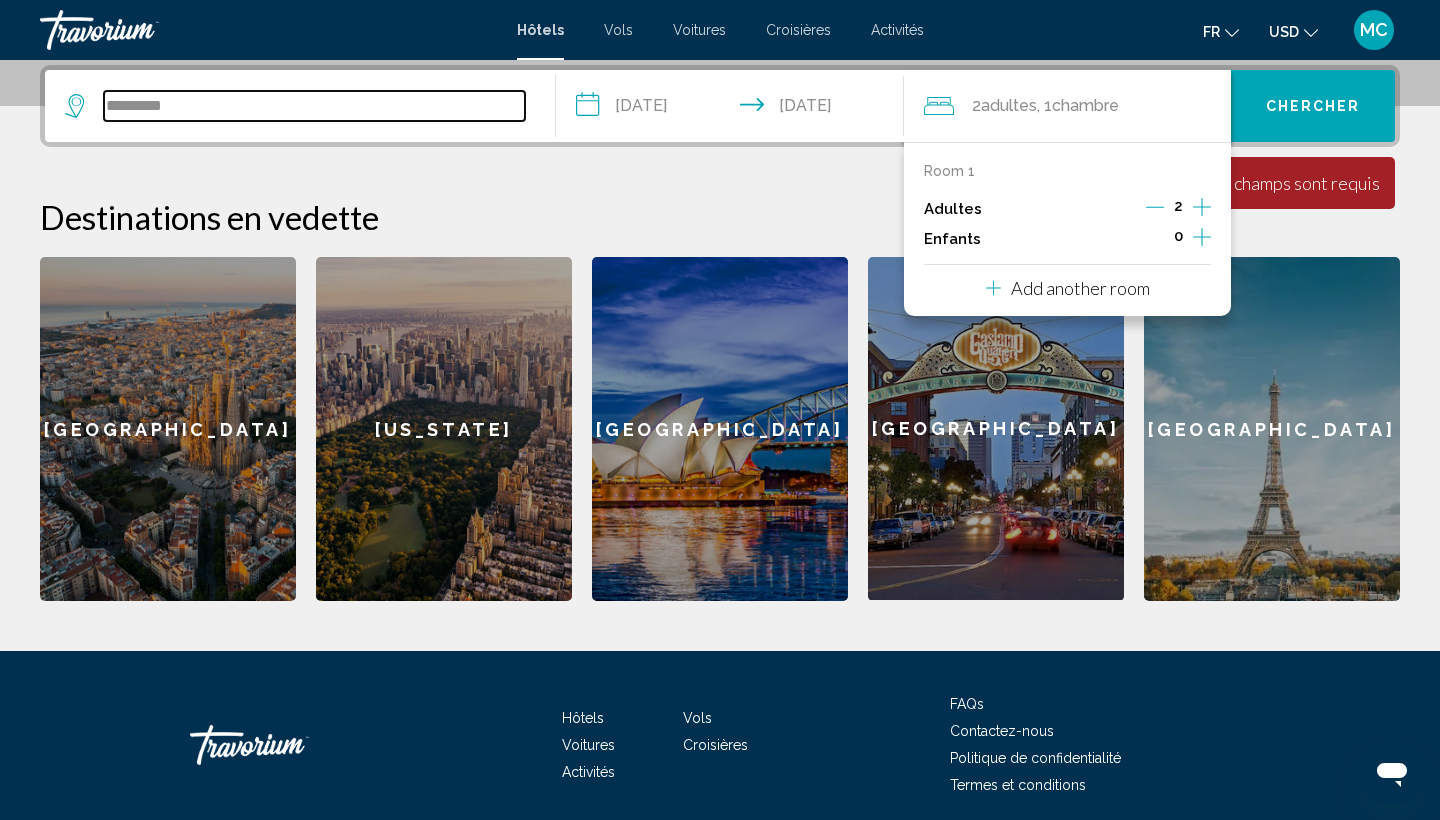 click on "*********" at bounding box center [314, 106] 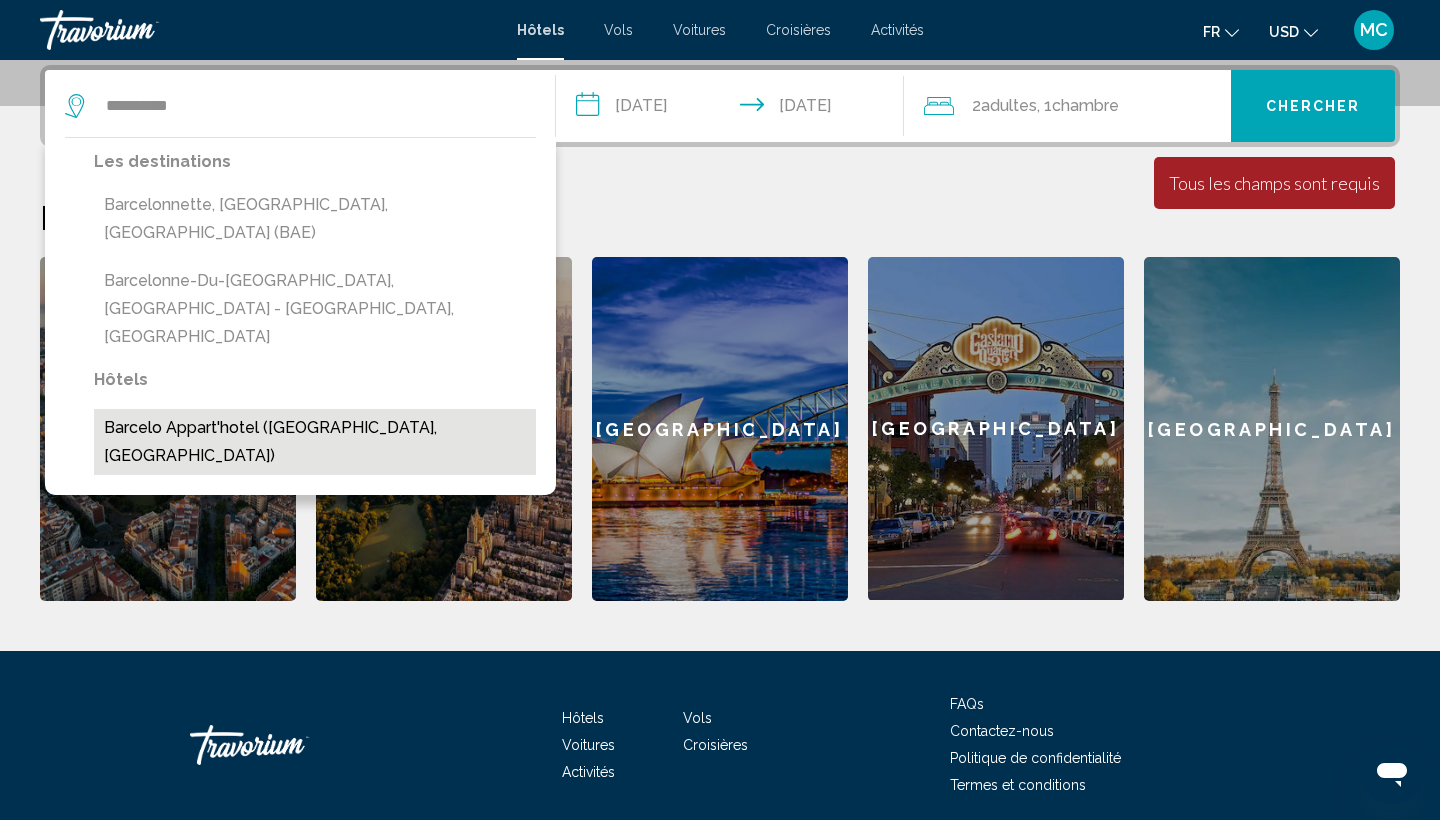 click on "Barcelo Appart'hotel ([GEOGRAPHIC_DATA], [GEOGRAPHIC_DATA])" at bounding box center (315, 442) 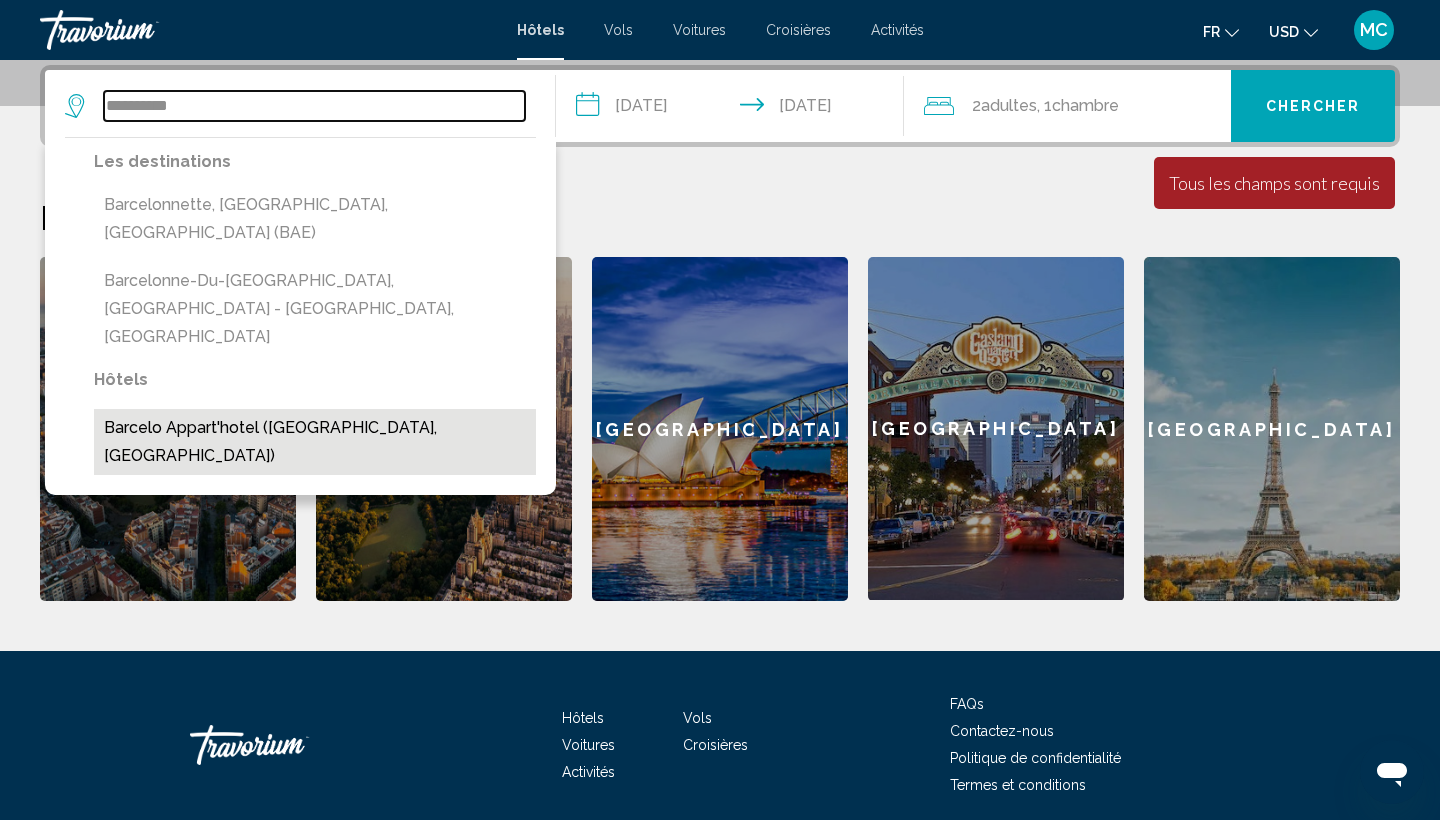 type on "**********" 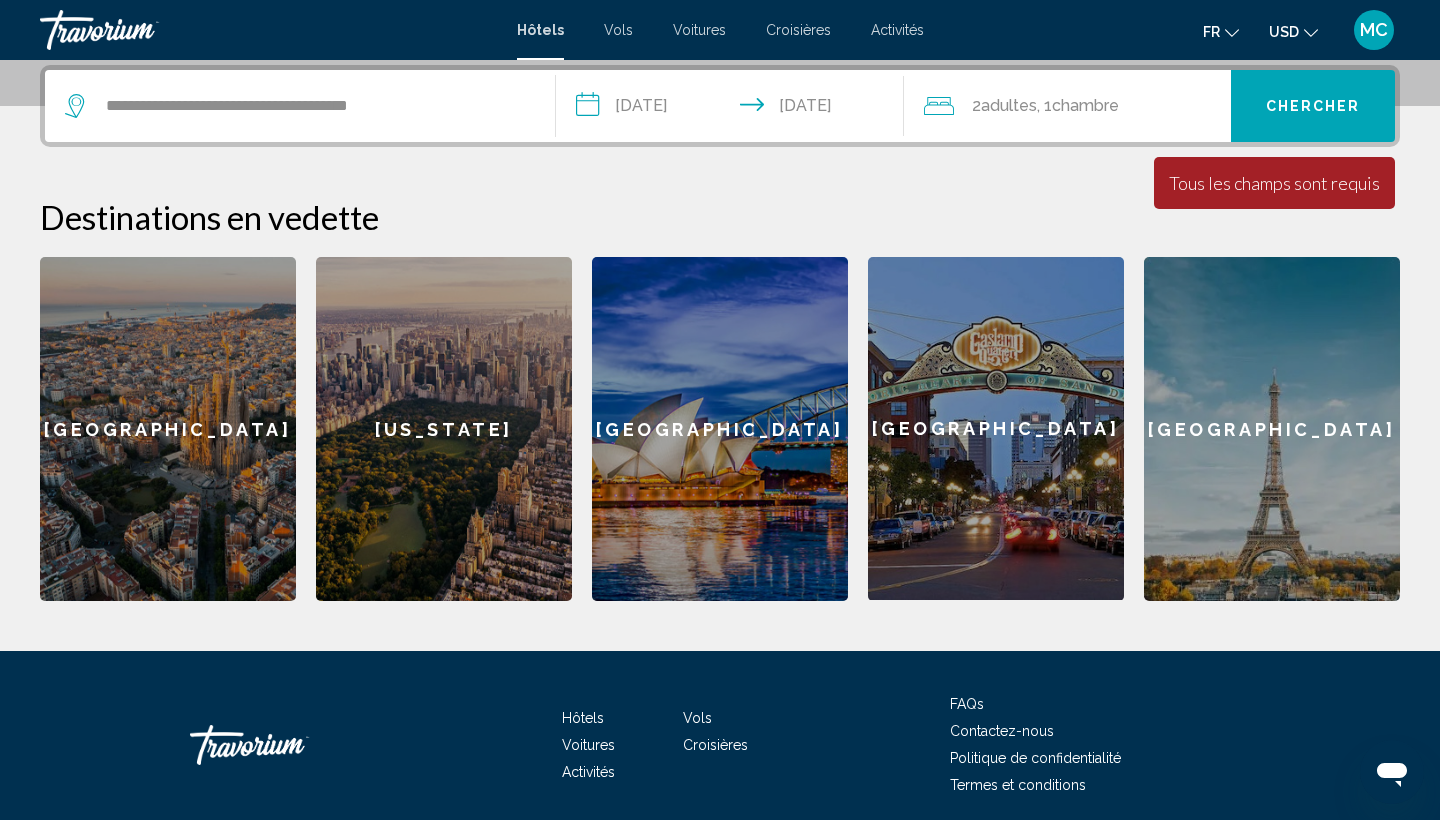 click on "Chercher" at bounding box center (1313, 106) 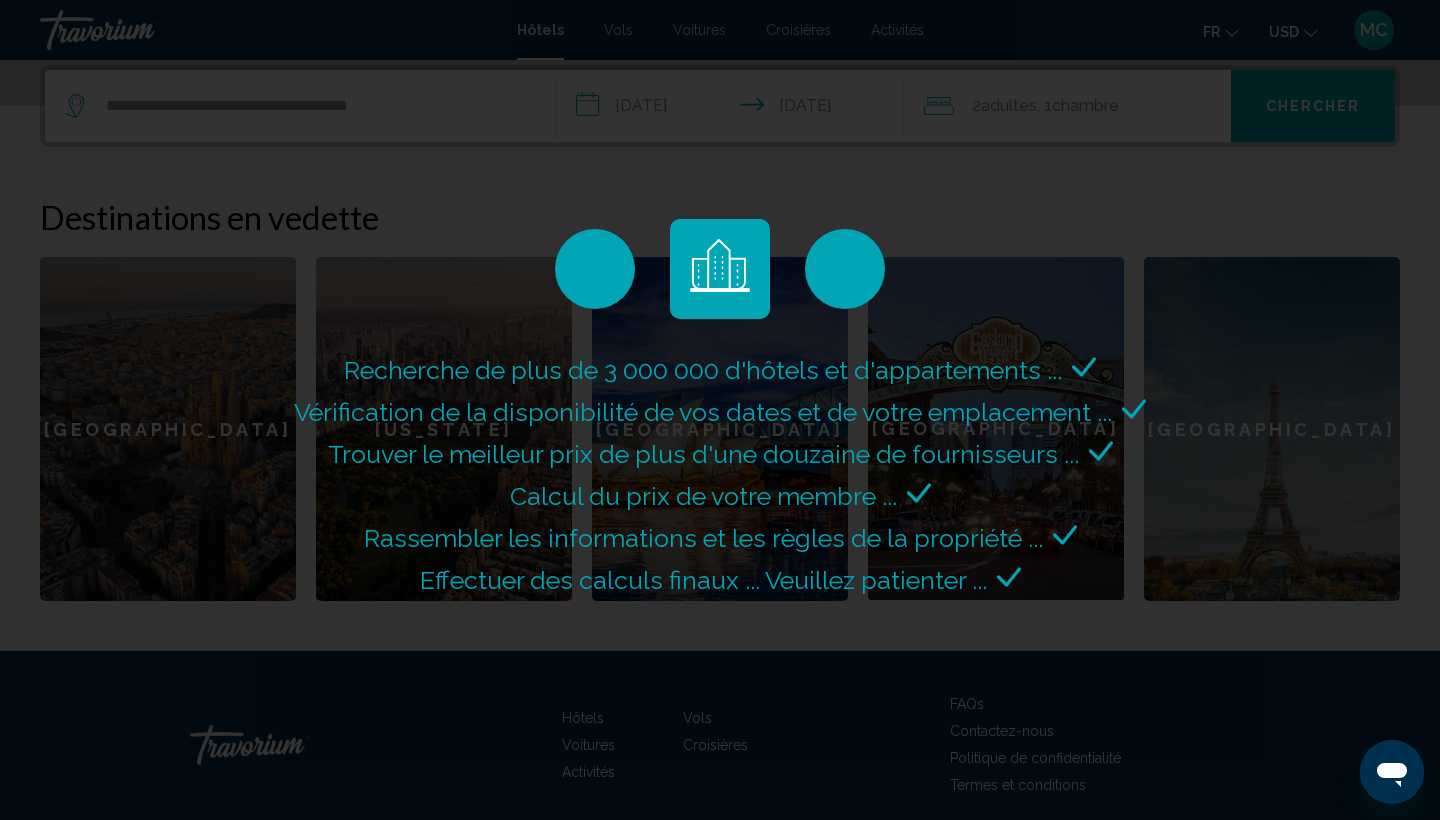 scroll, scrollTop: 0, scrollLeft: 0, axis: both 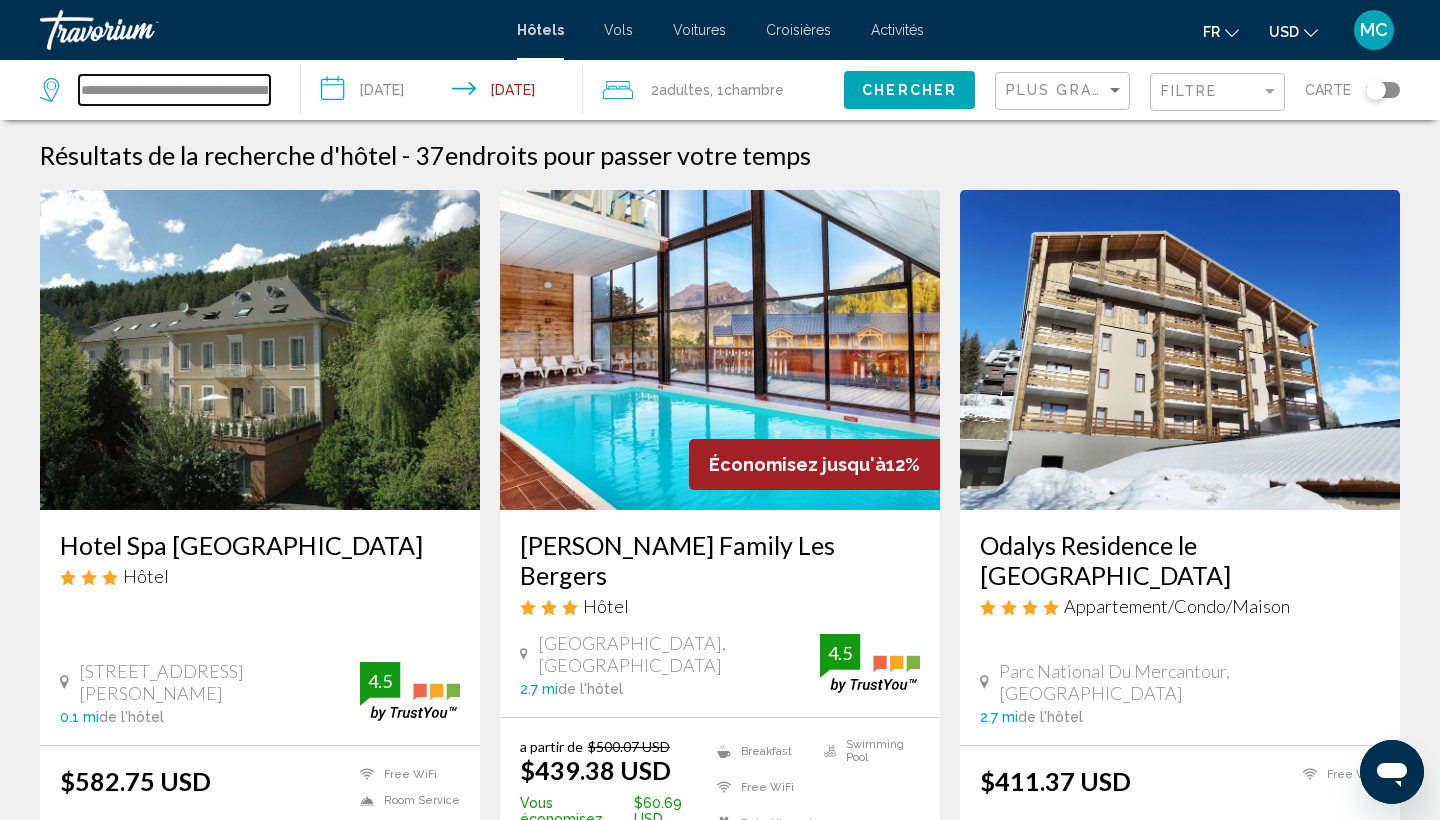 click on "**********" at bounding box center (174, 90) 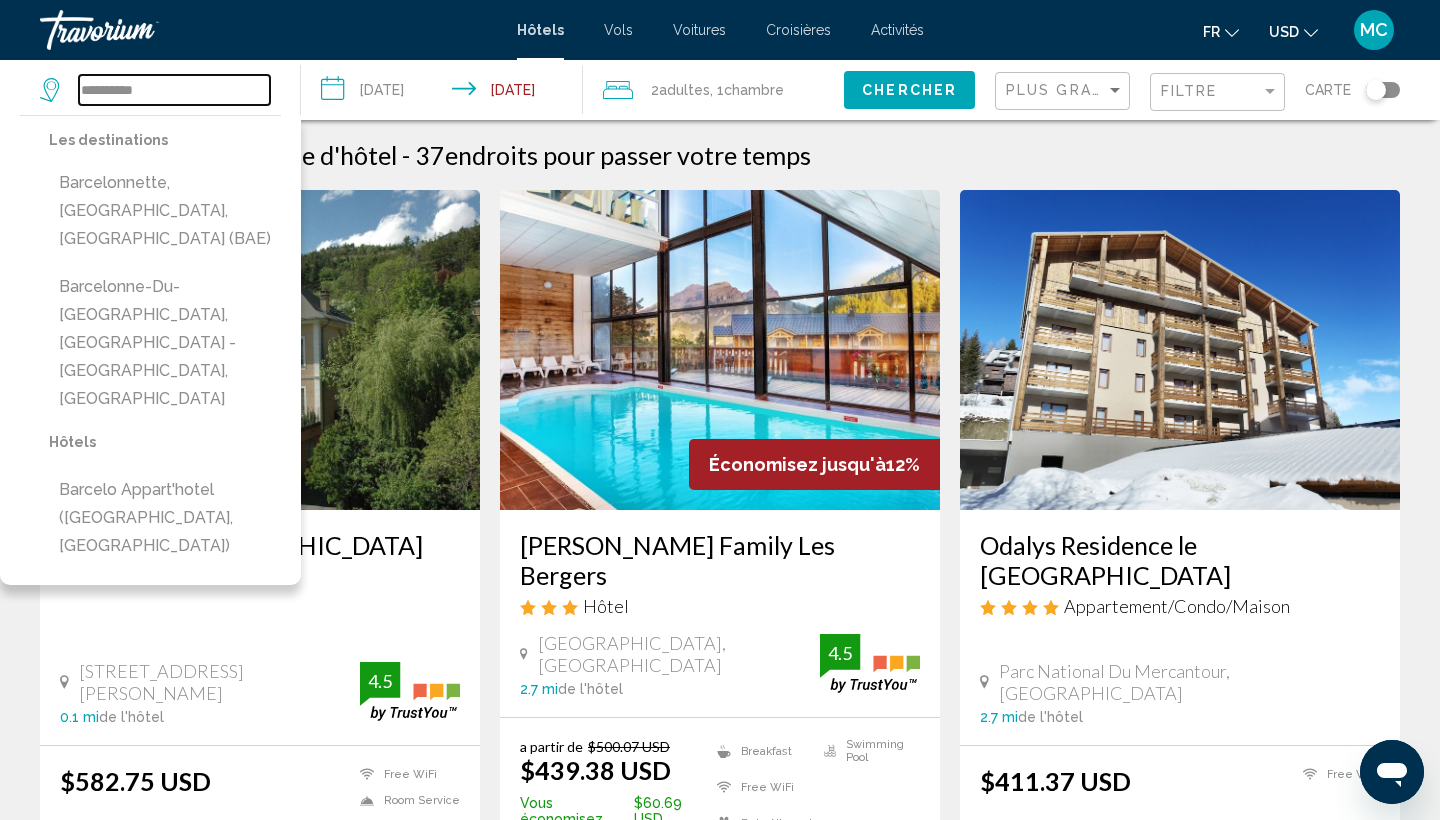 scroll, scrollTop: 0, scrollLeft: 0, axis: both 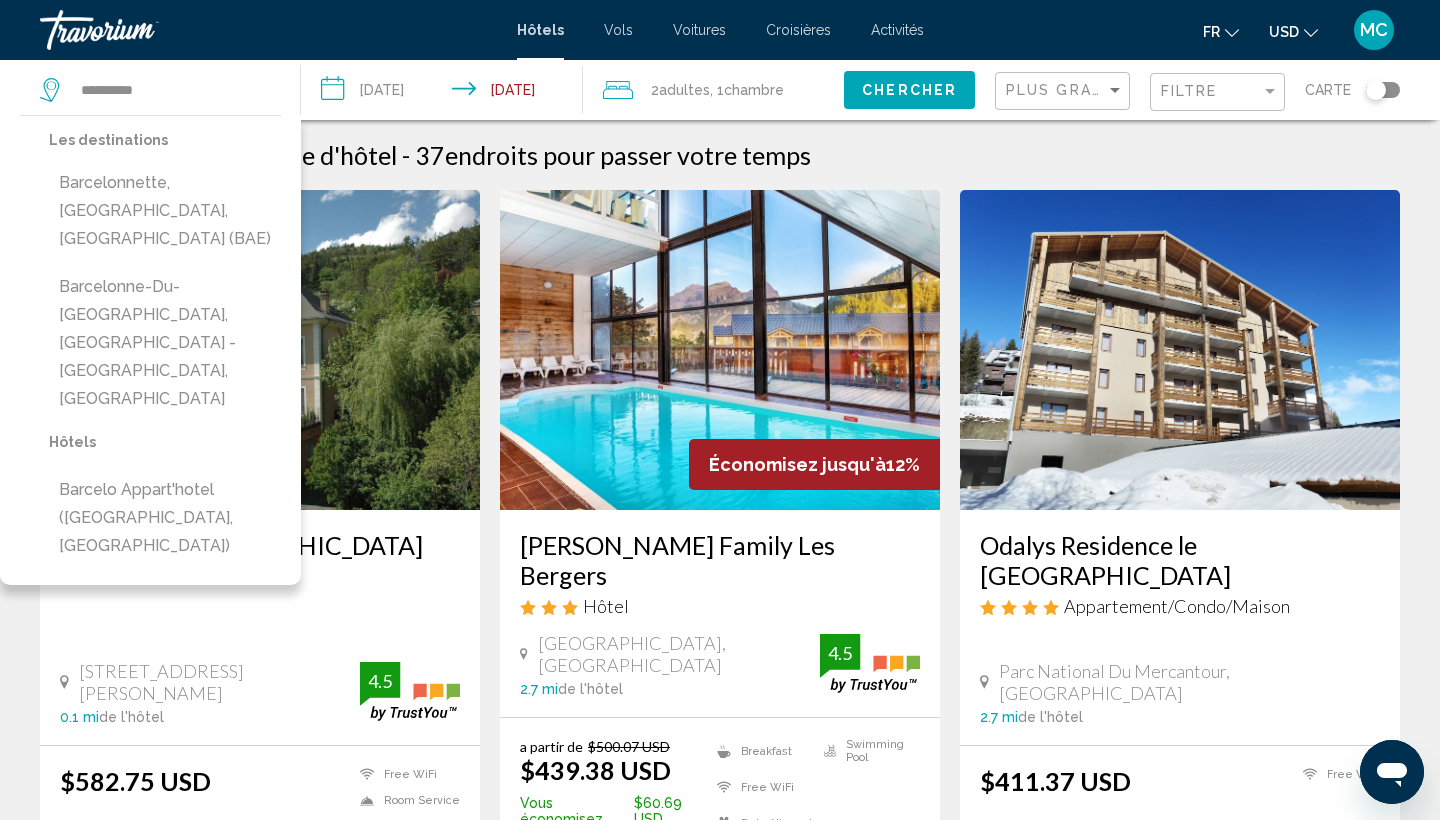 click on "Plus grandes économies" 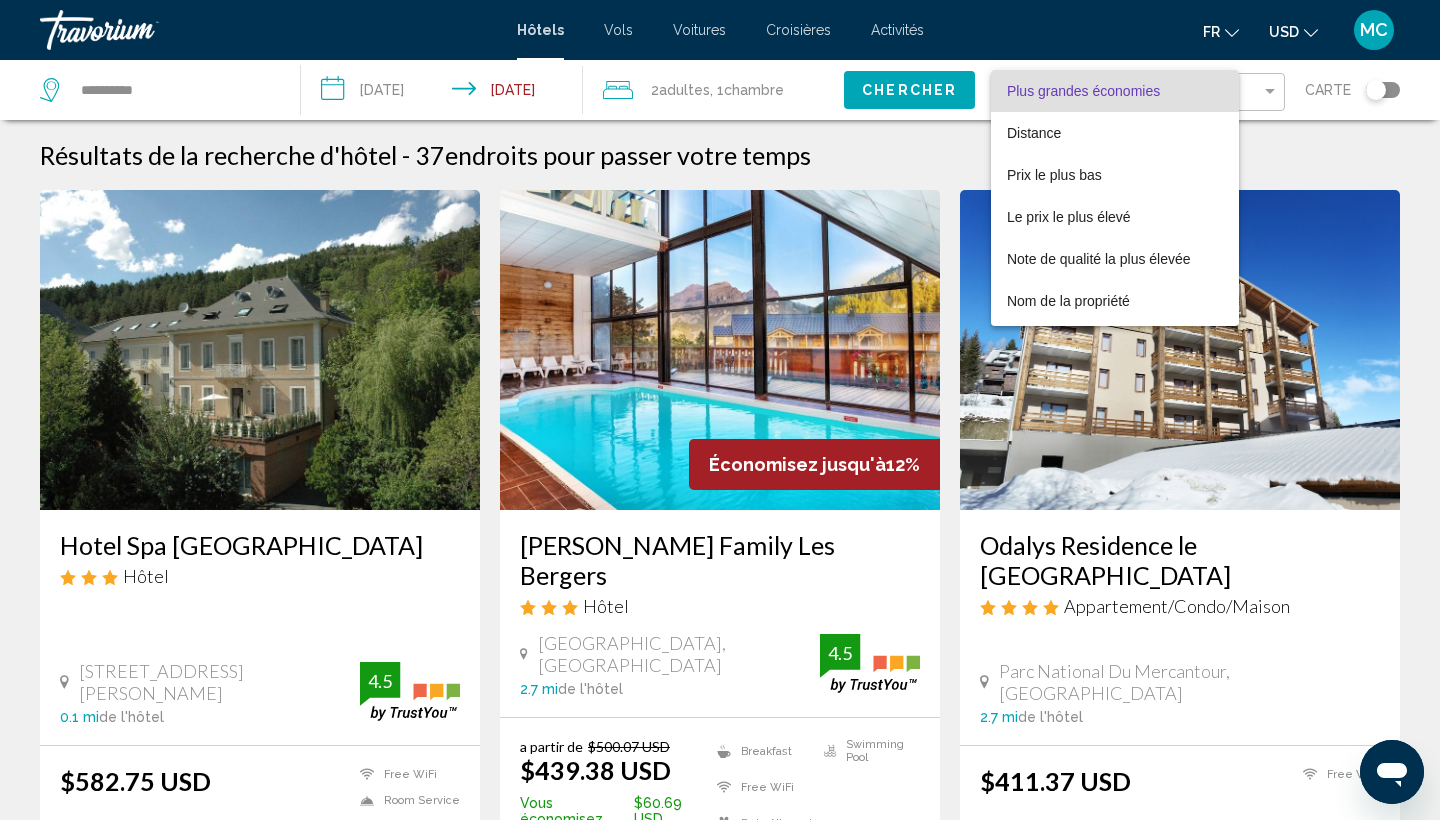 click at bounding box center (720, 410) 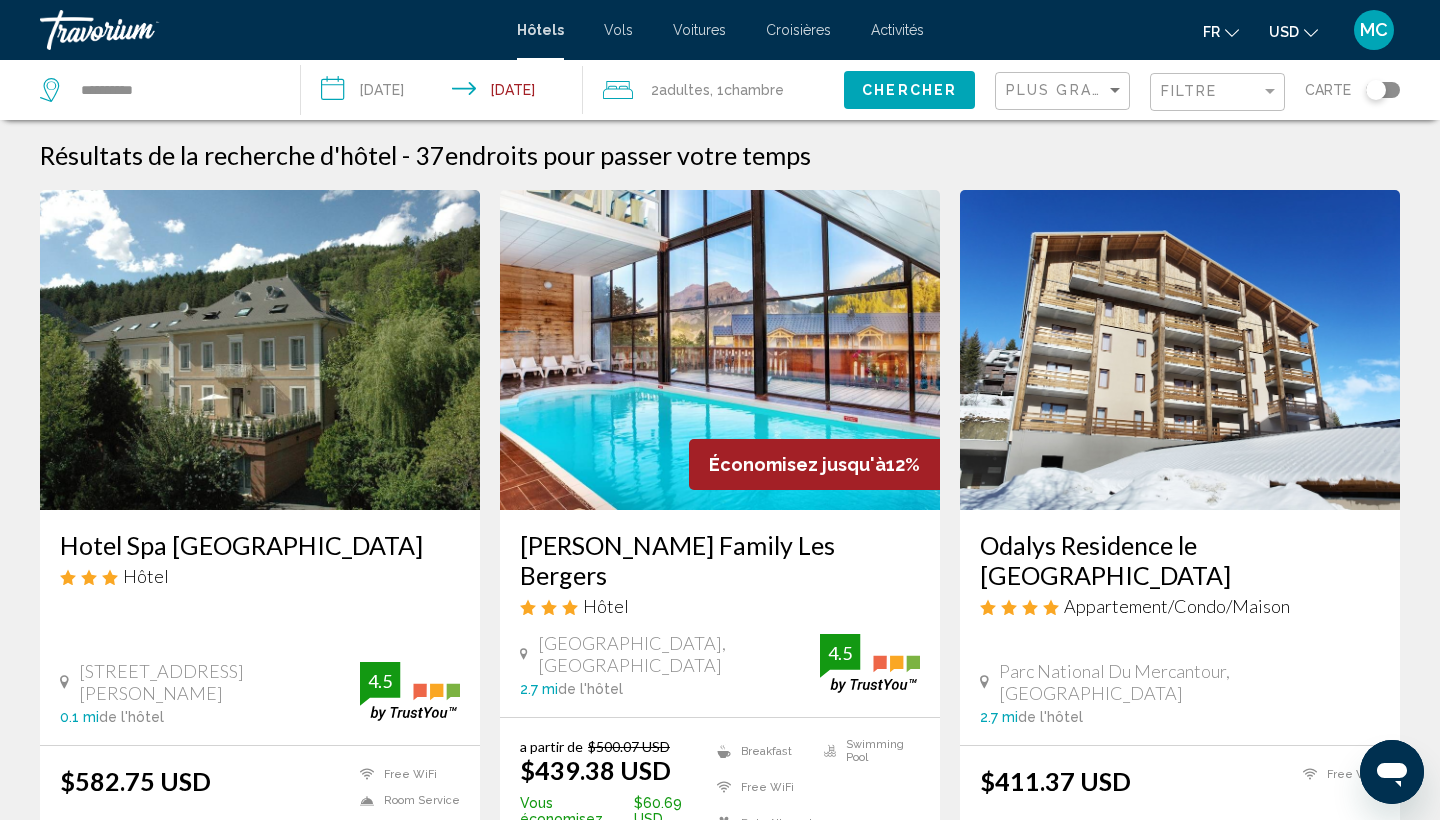 click 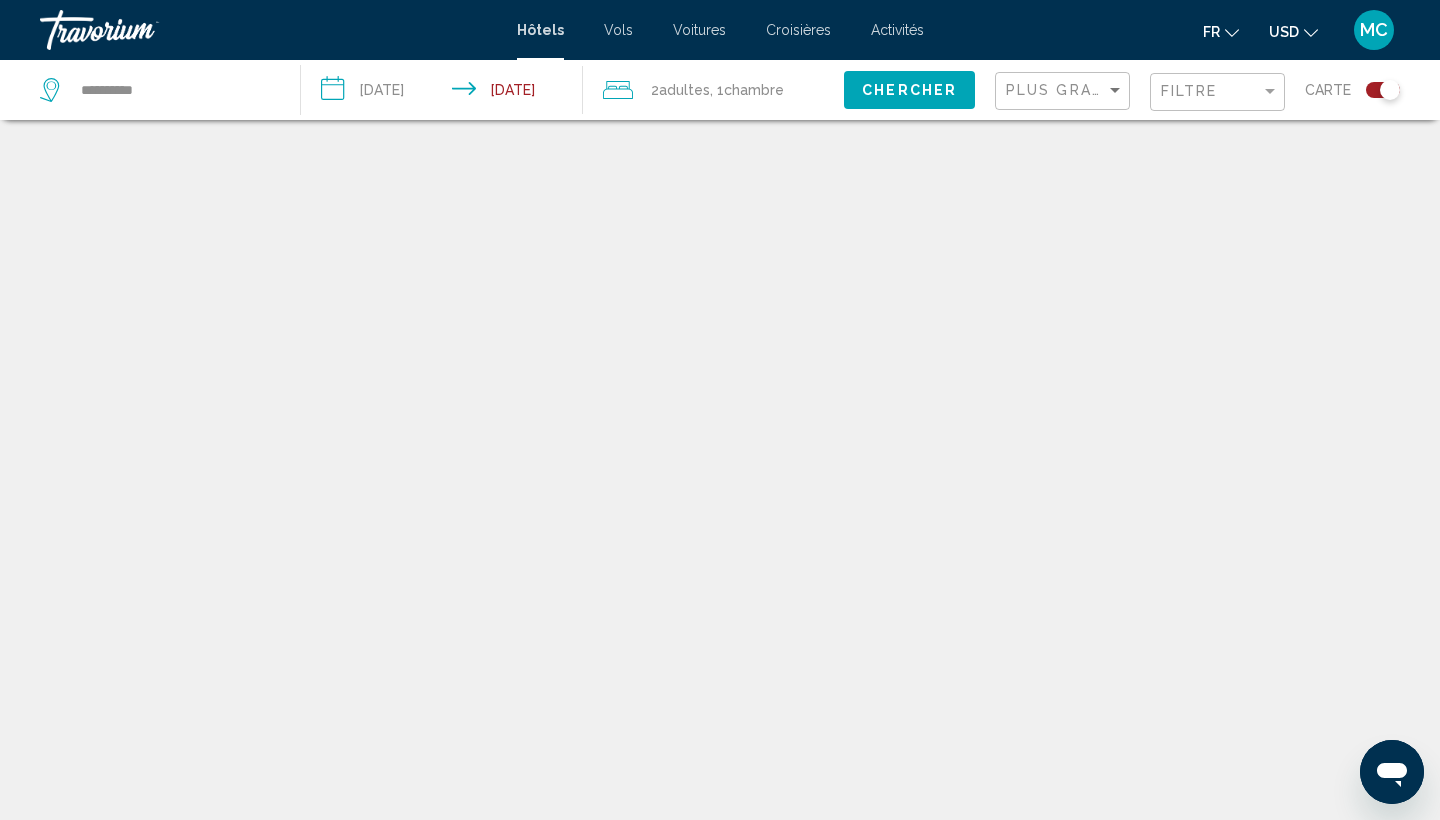 scroll, scrollTop: 120, scrollLeft: 0, axis: vertical 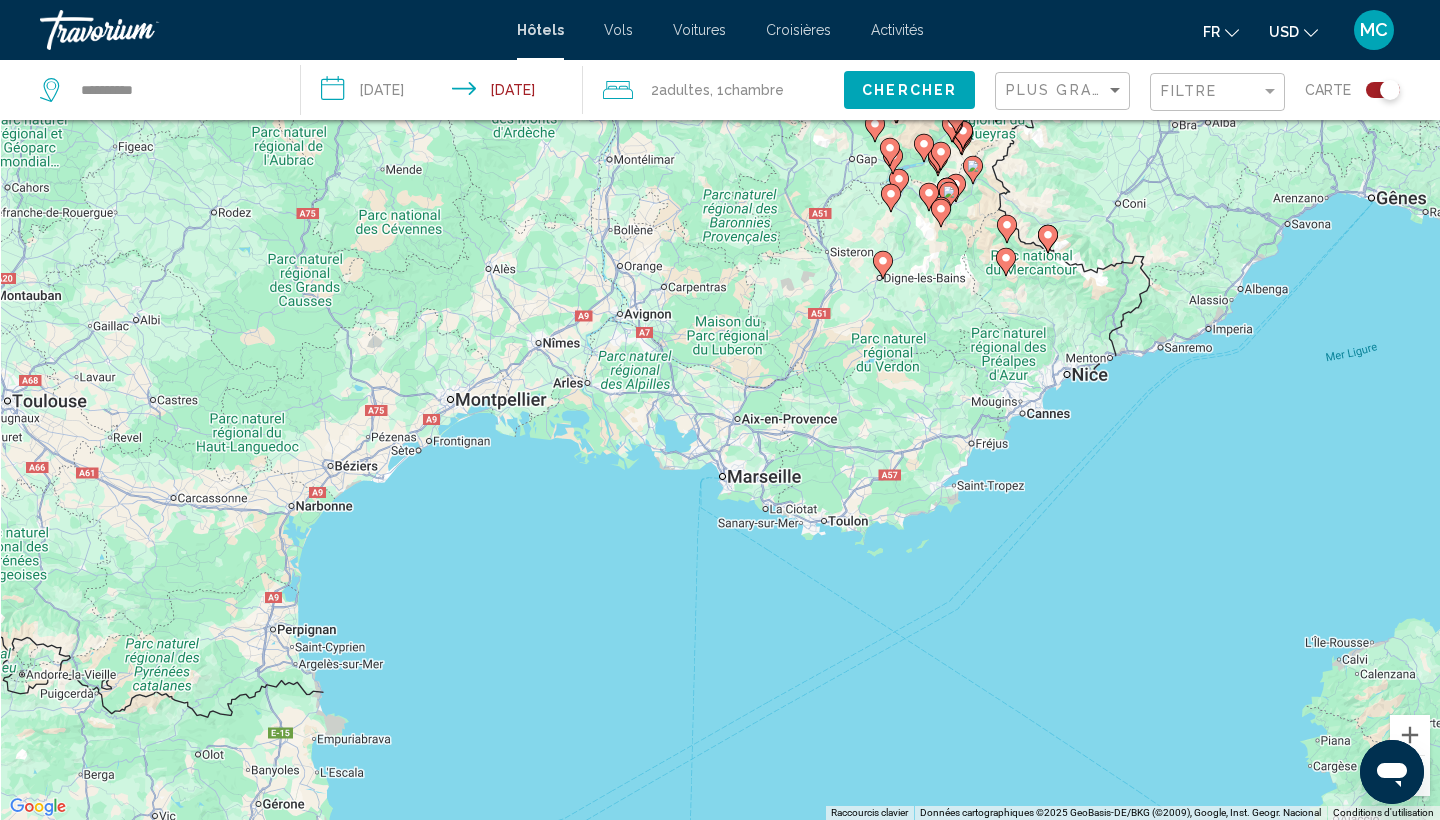 drag, startPoint x: 623, startPoint y: 566, endPoint x: 1122, endPoint y: 209, distance: 613.55524 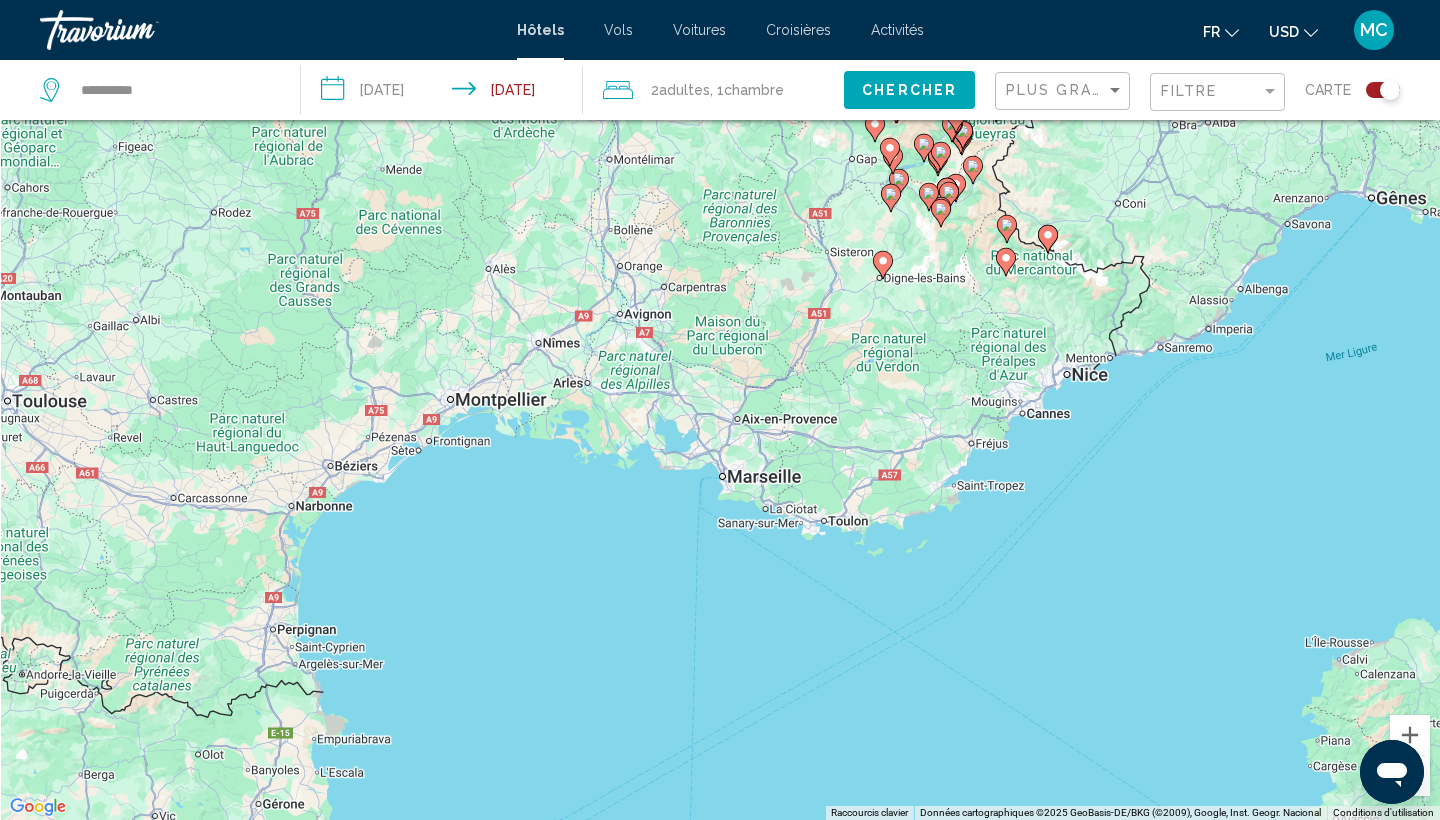 click on "Pour naviguer, appuyez sur les touches fléchées. Pour activer le glissement avec le clavier, appuyez sur Alt+Entrée. Une fois ce mode activé, utilisez les touches fléchées pour déplacer le repère. Pour valider le déplacement, appuyez sur Entrée. Pour annuler, appuyez sur Échap." at bounding box center [720, 410] 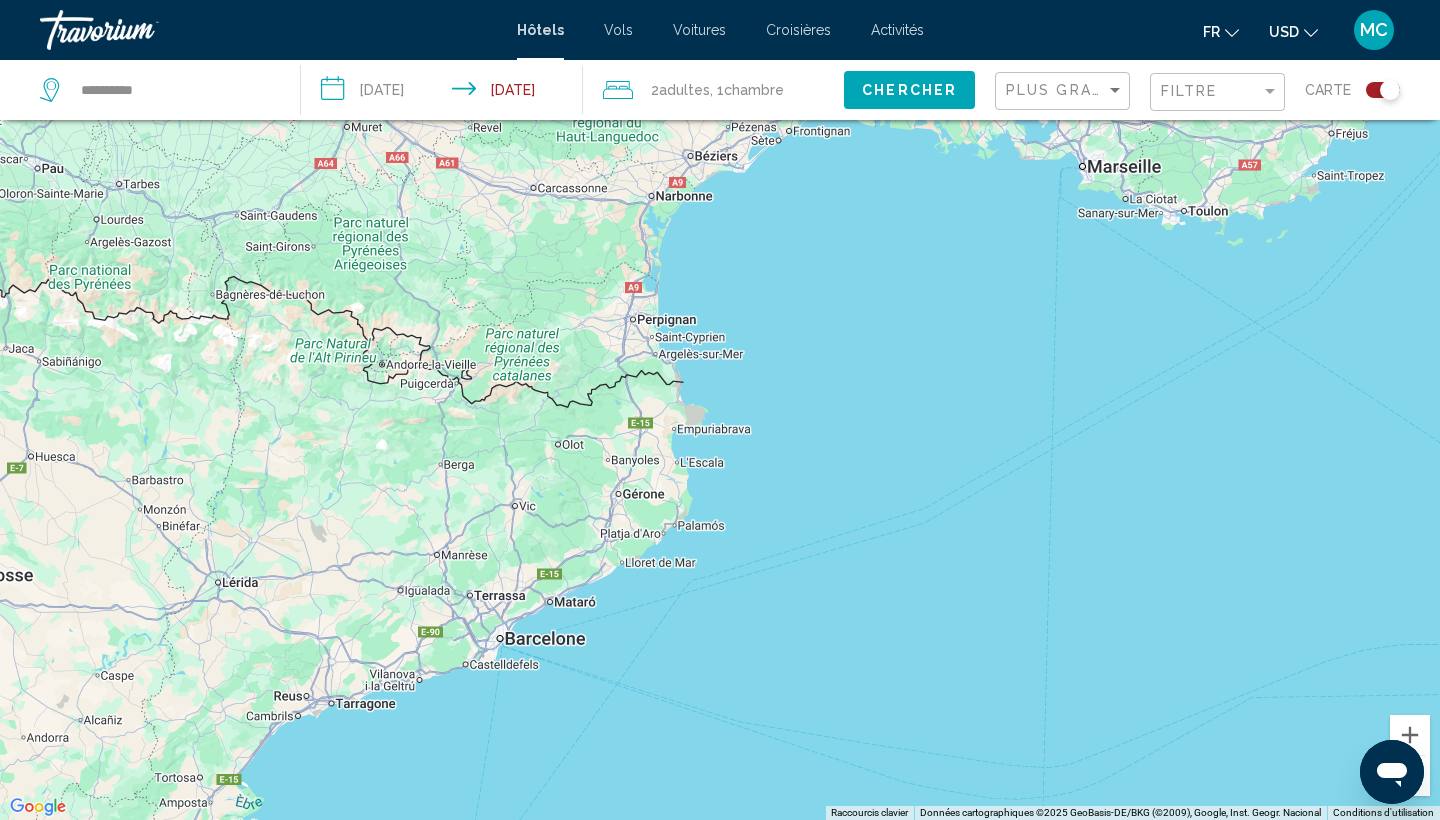 drag, startPoint x: 599, startPoint y: 553, endPoint x: 711, endPoint y: 342, distance: 238.88281 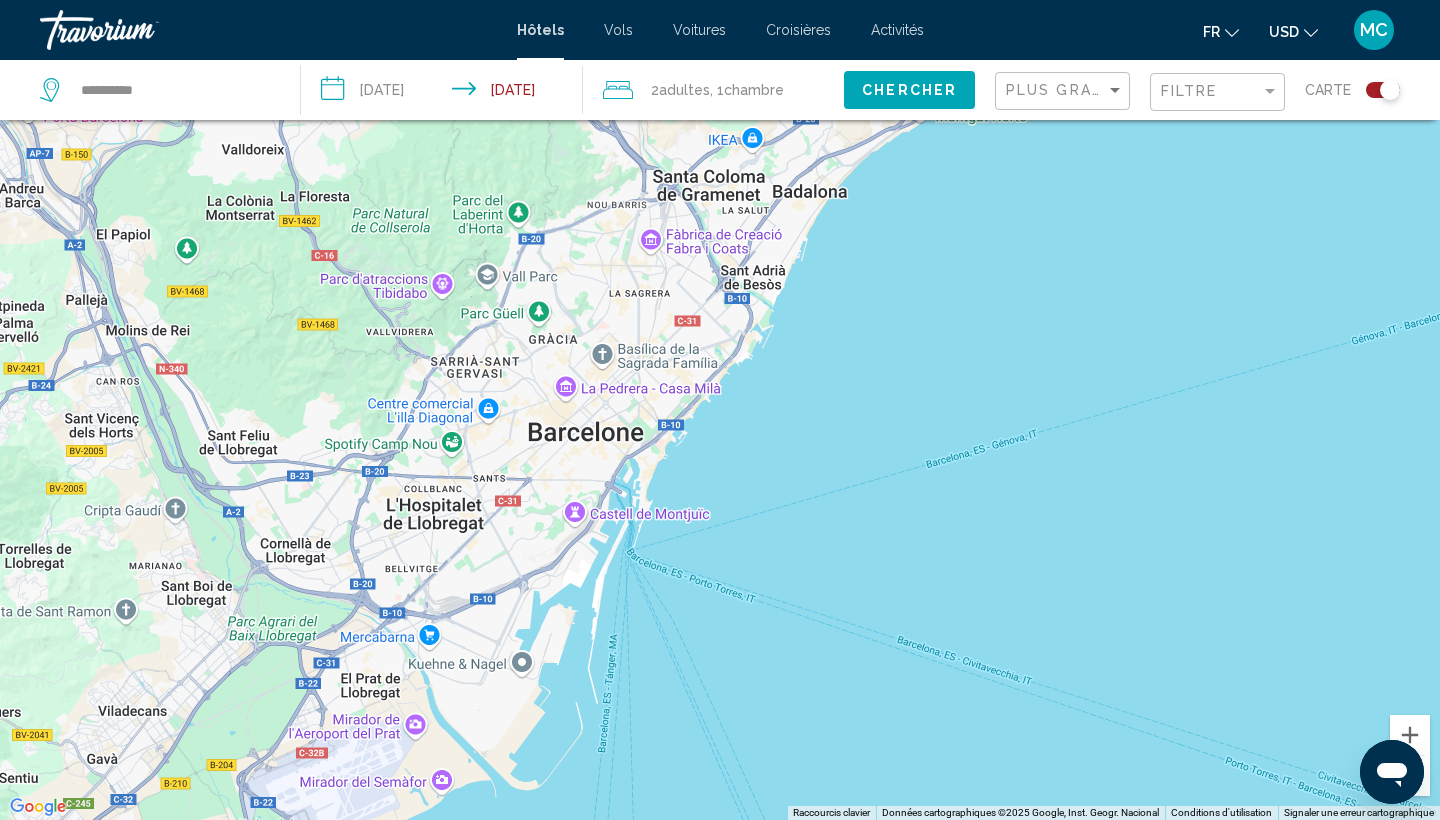 drag, startPoint x: 506, startPoint y: 635, endPoint x: 627, endPoint y: 534, distance: 157.61345 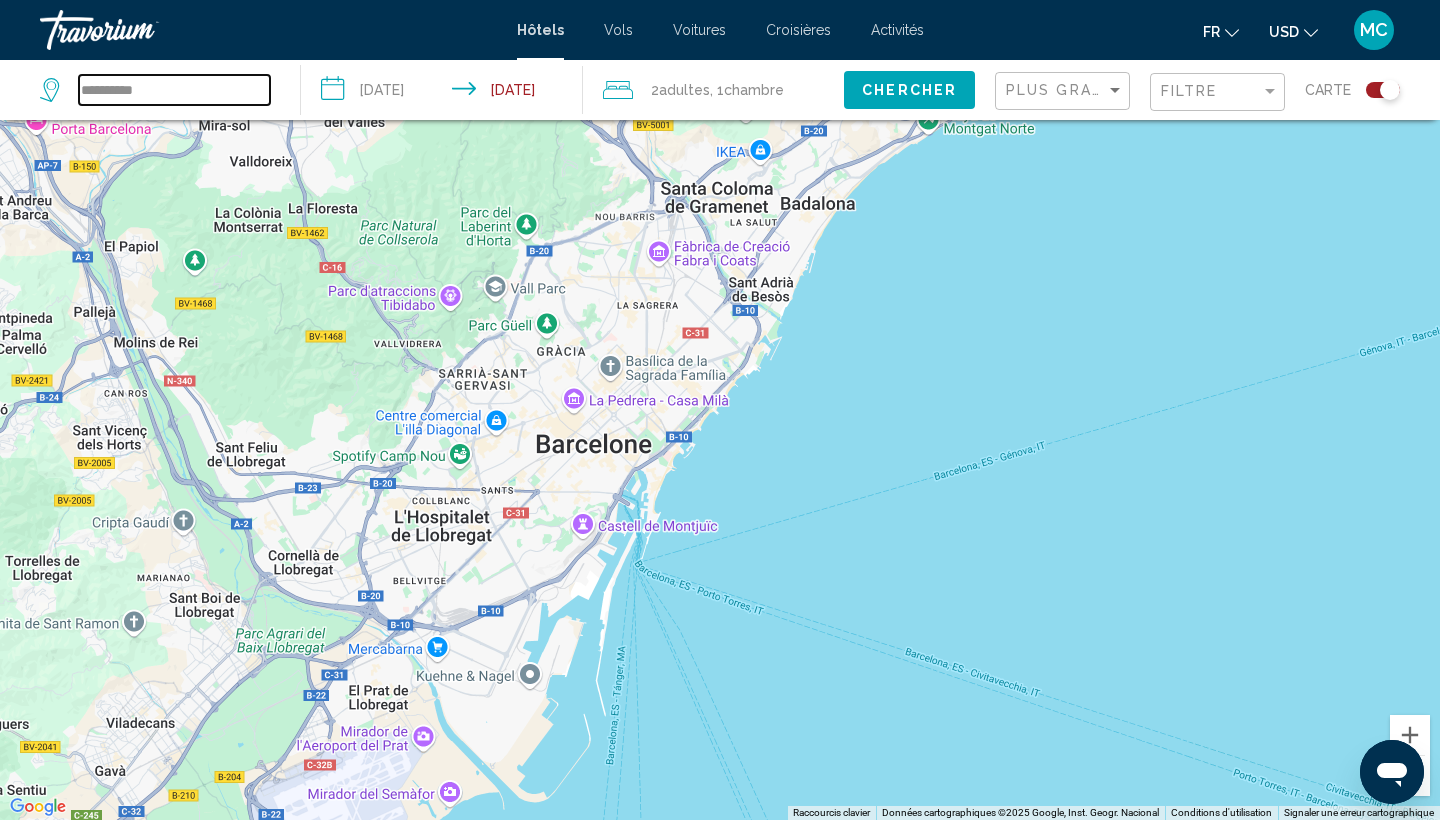 click on "**********" at bounding box center (174, 90) 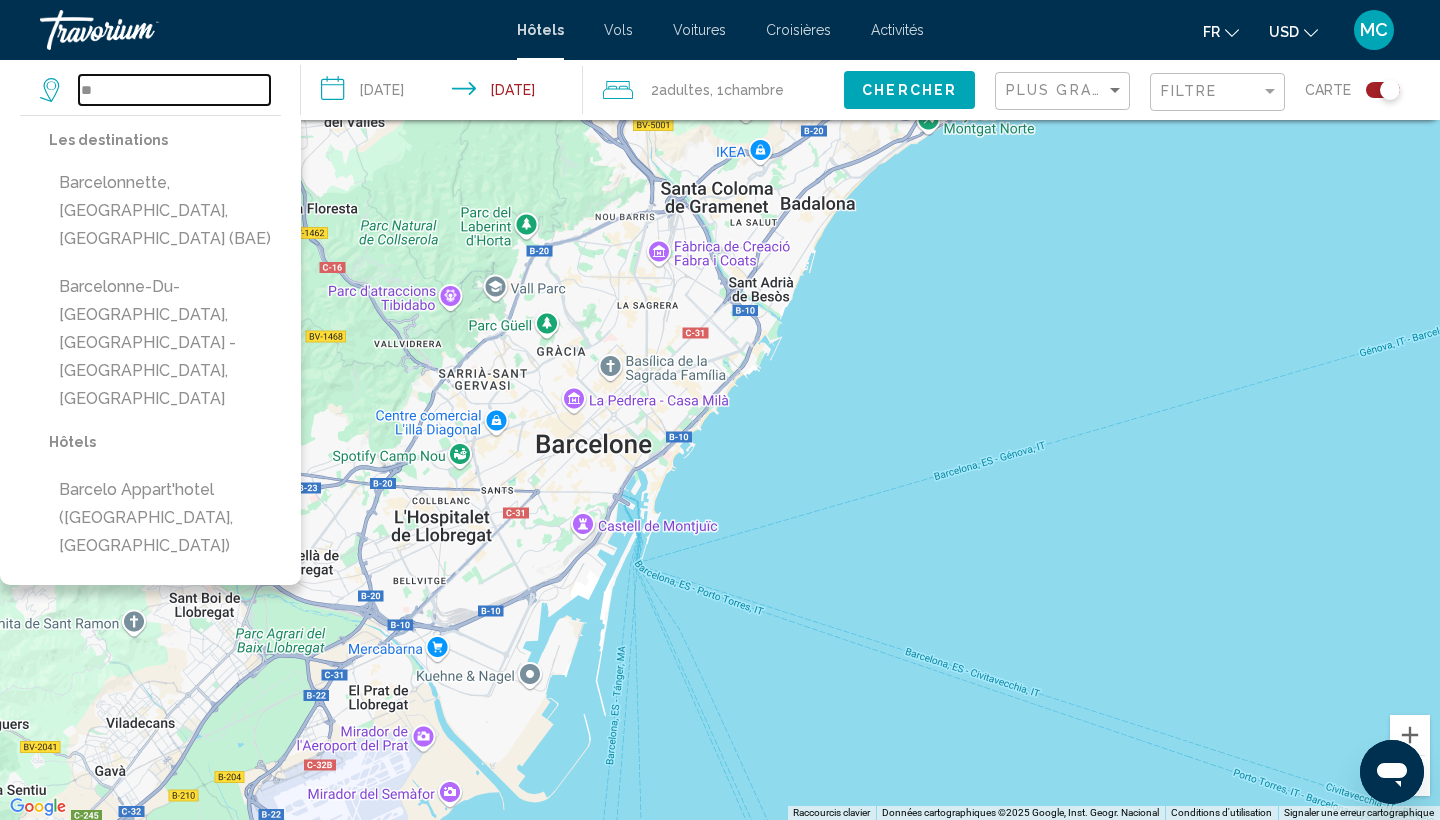 type on "*" 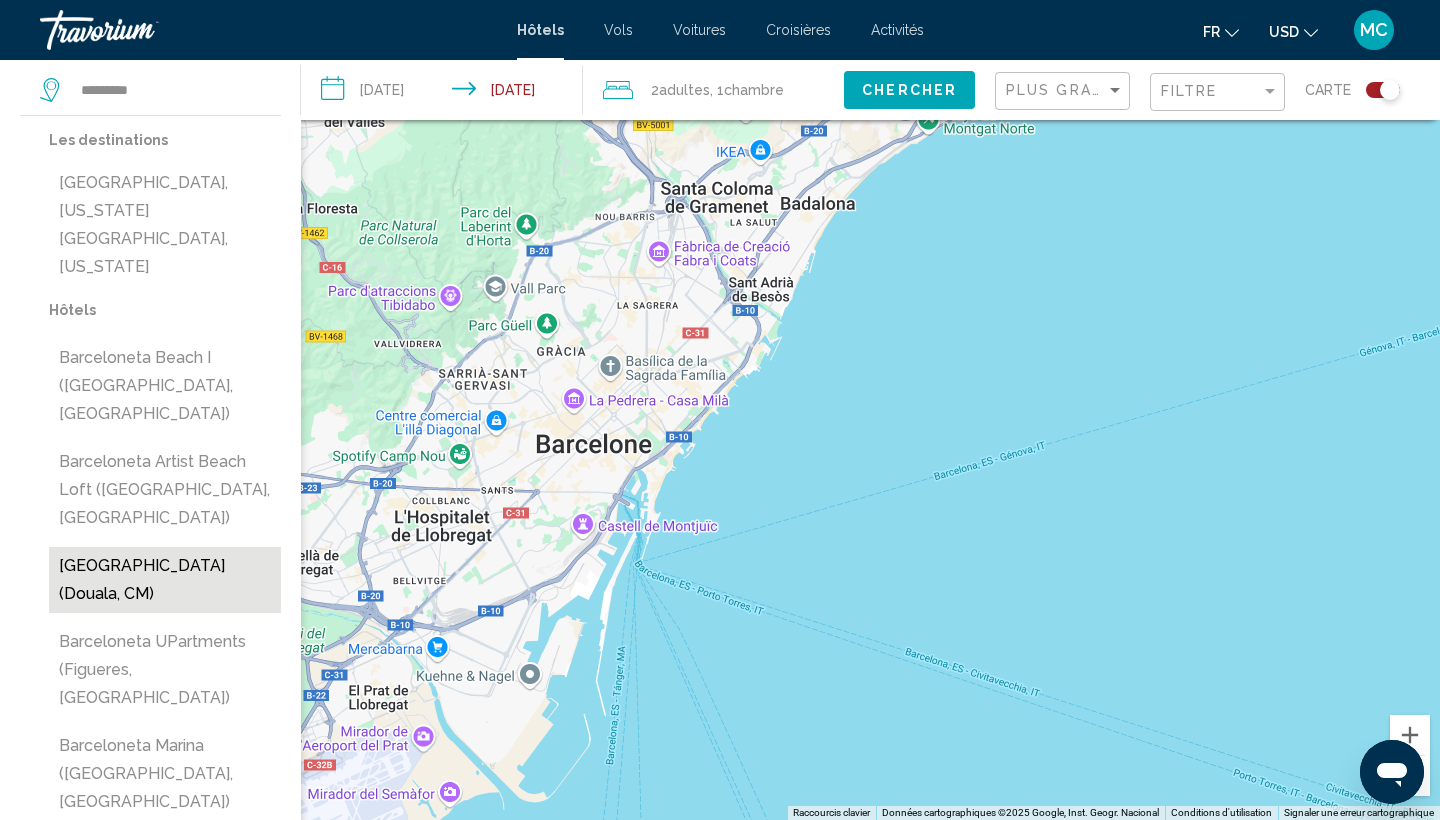 click on "[GEOGRAPHIC_DATA] (Douala, CM)" at bounding box center (165, 580) 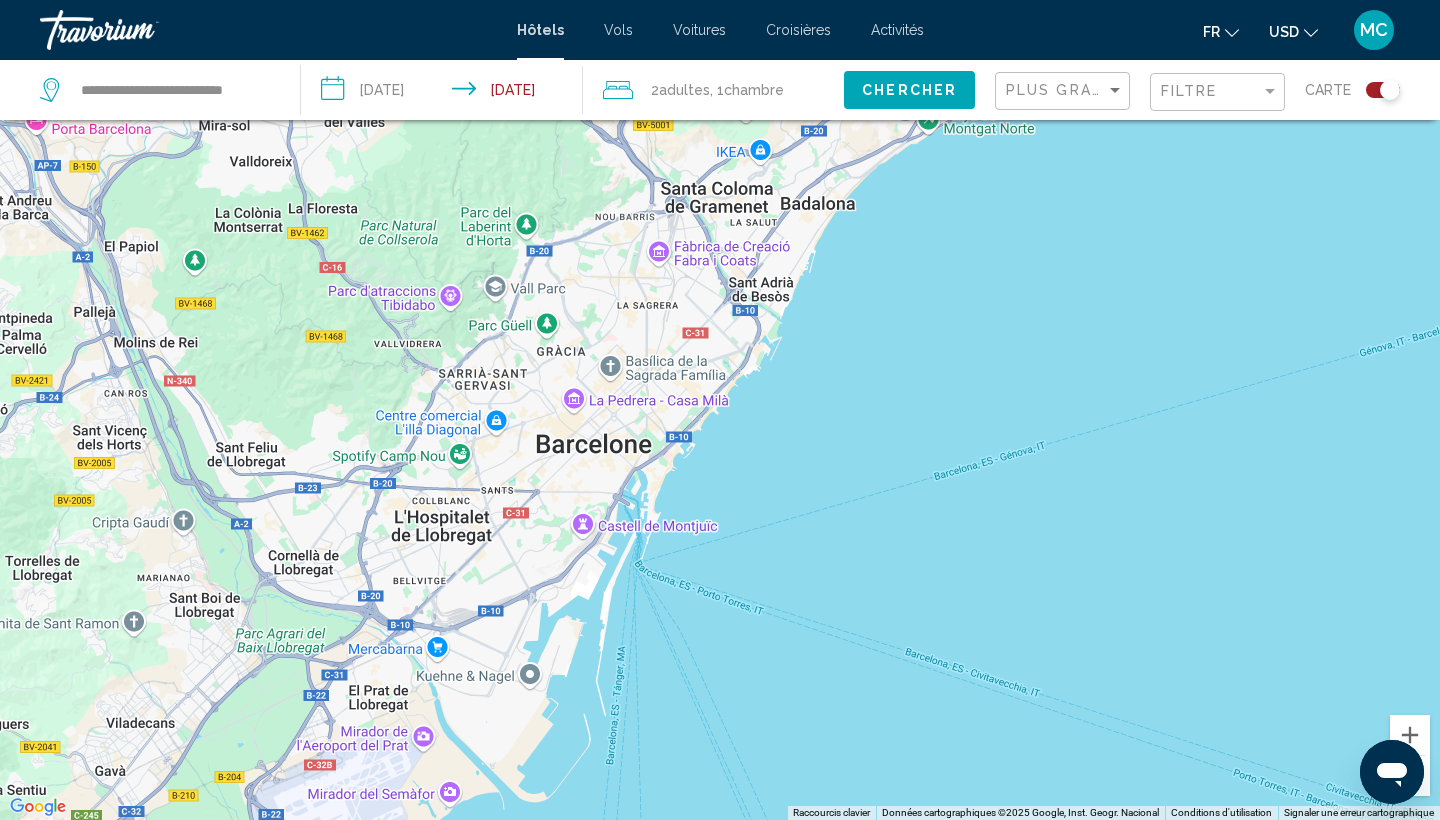 click on "Chercher" 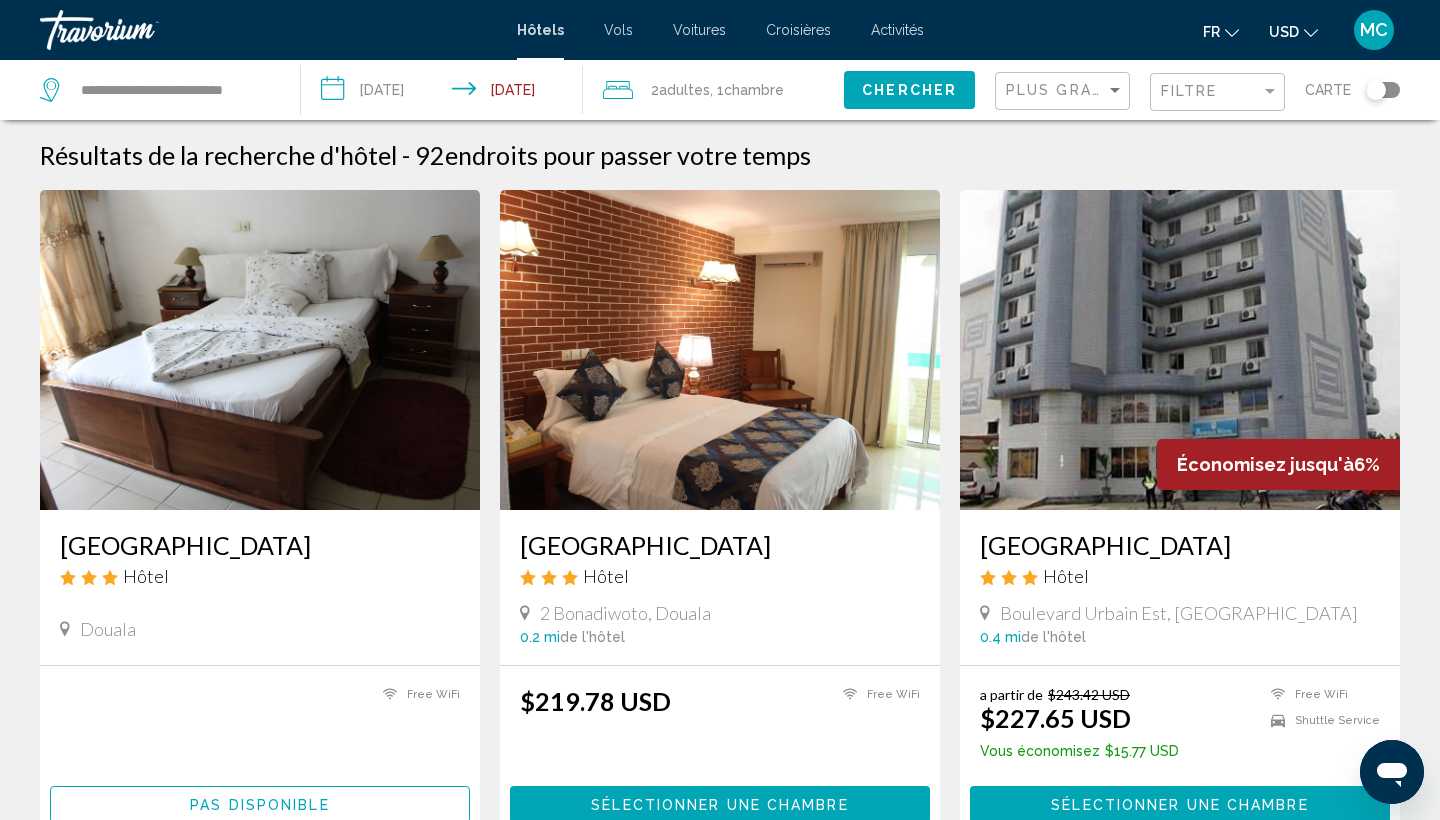 click 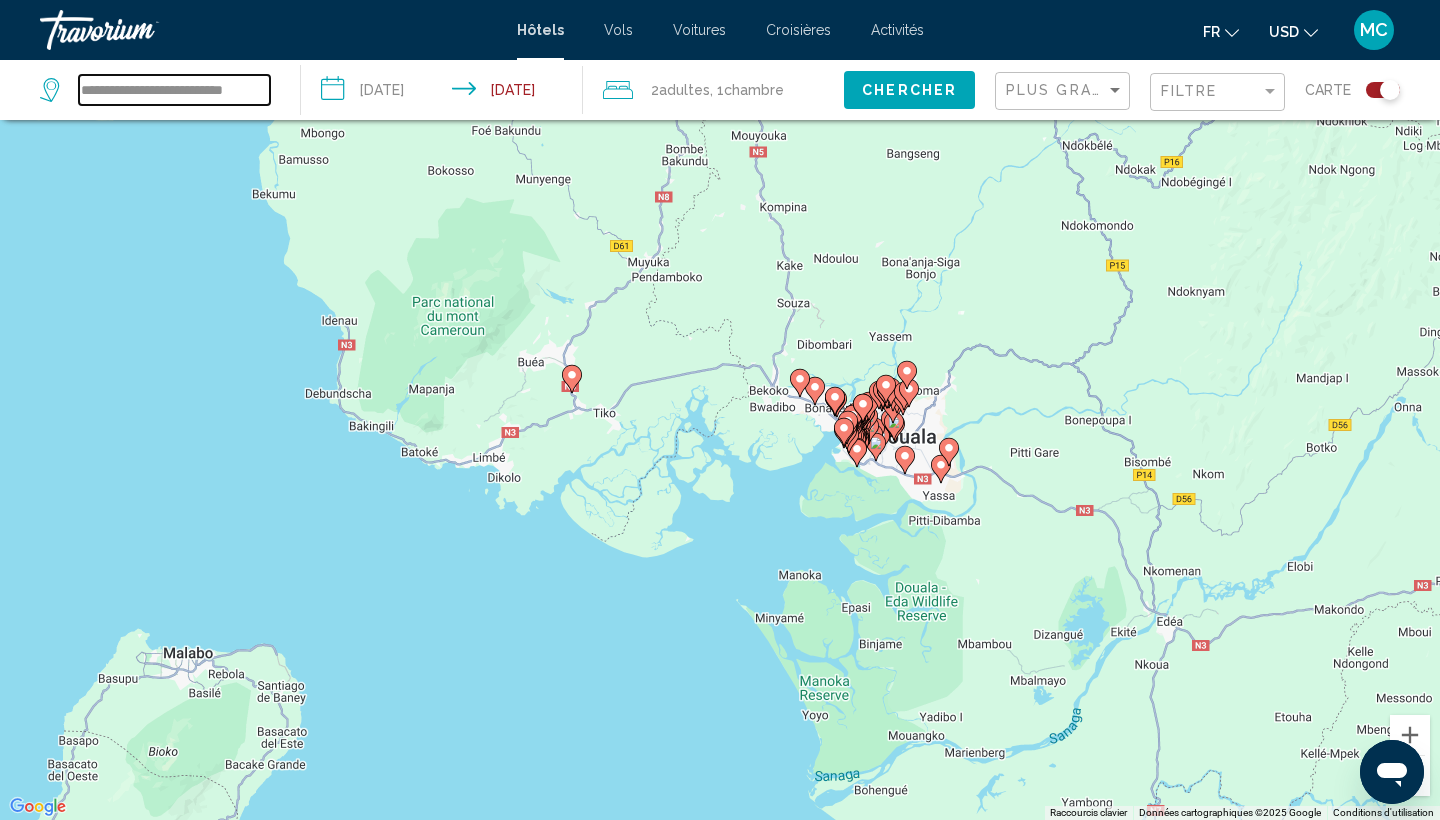 click on "**********" at bounding box center (174, 90) 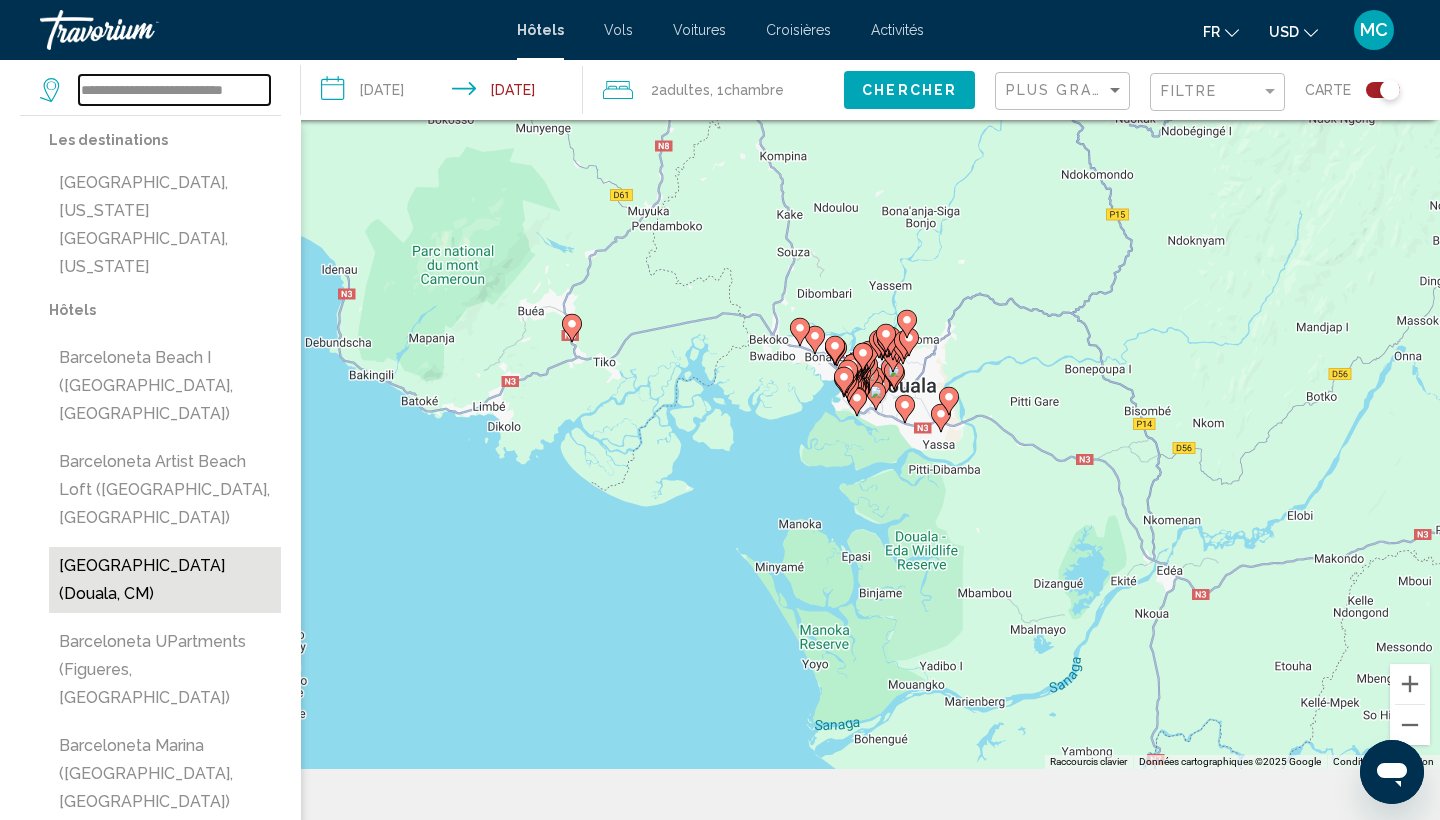 scroll, scrollTop: 141, scrollLeft: 0, axis: vertical 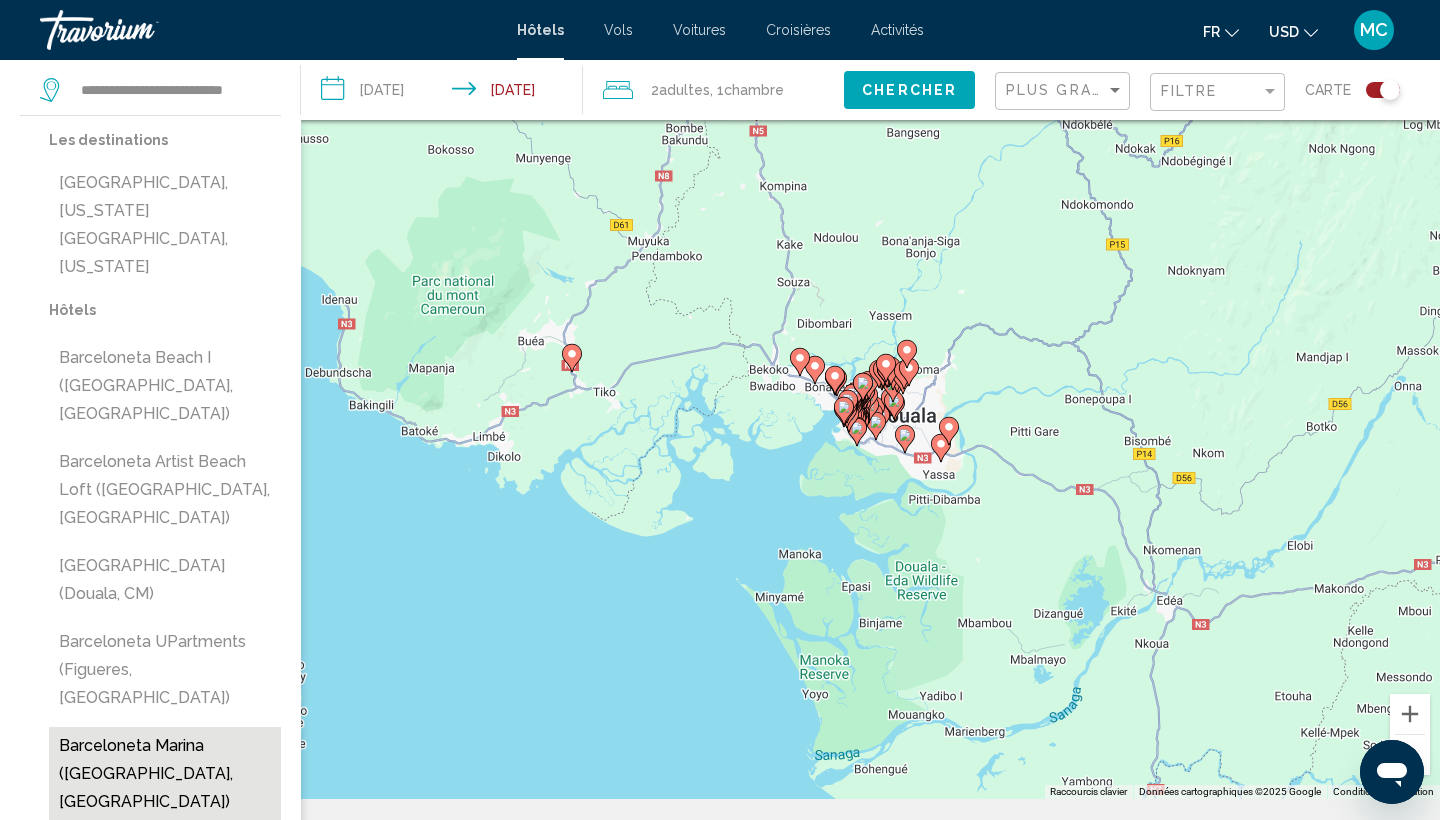 click on "Barceloneta Marina ([GEOGRAPHIC_DATA], [GEOGRAPHIC_DATA])" at bounding box center [165, 774] 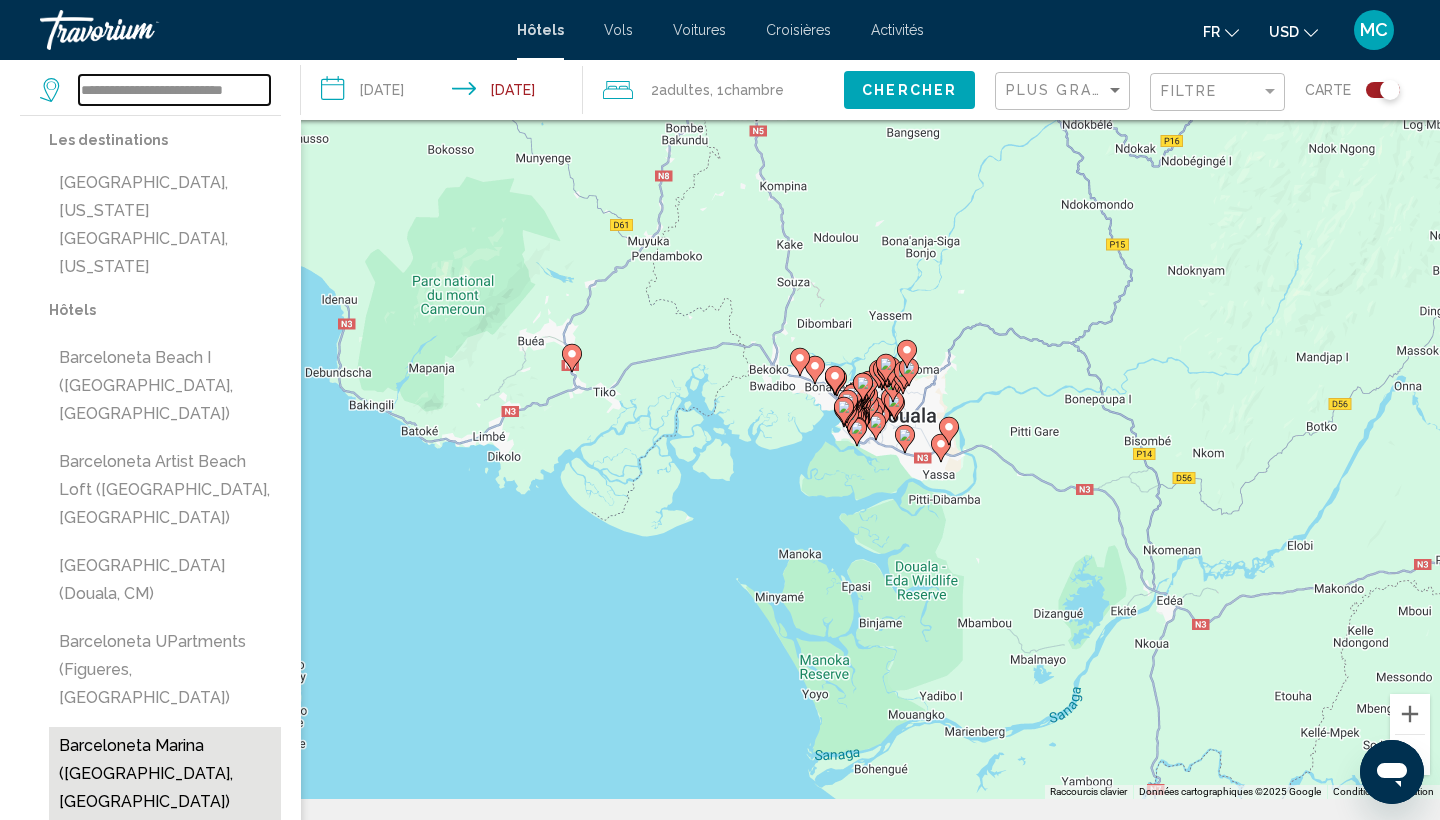 type on "**********" 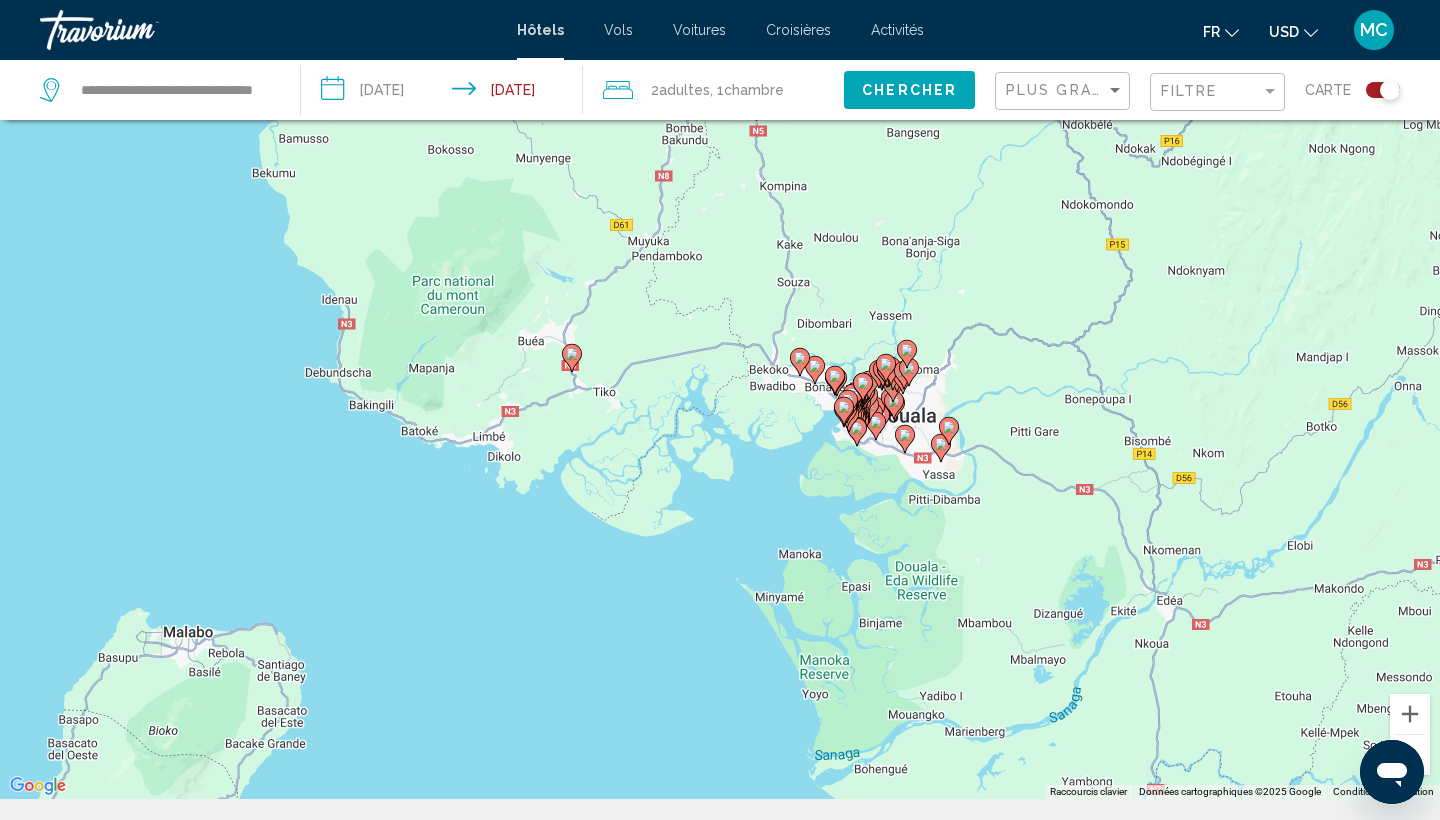 click on "Chercher" 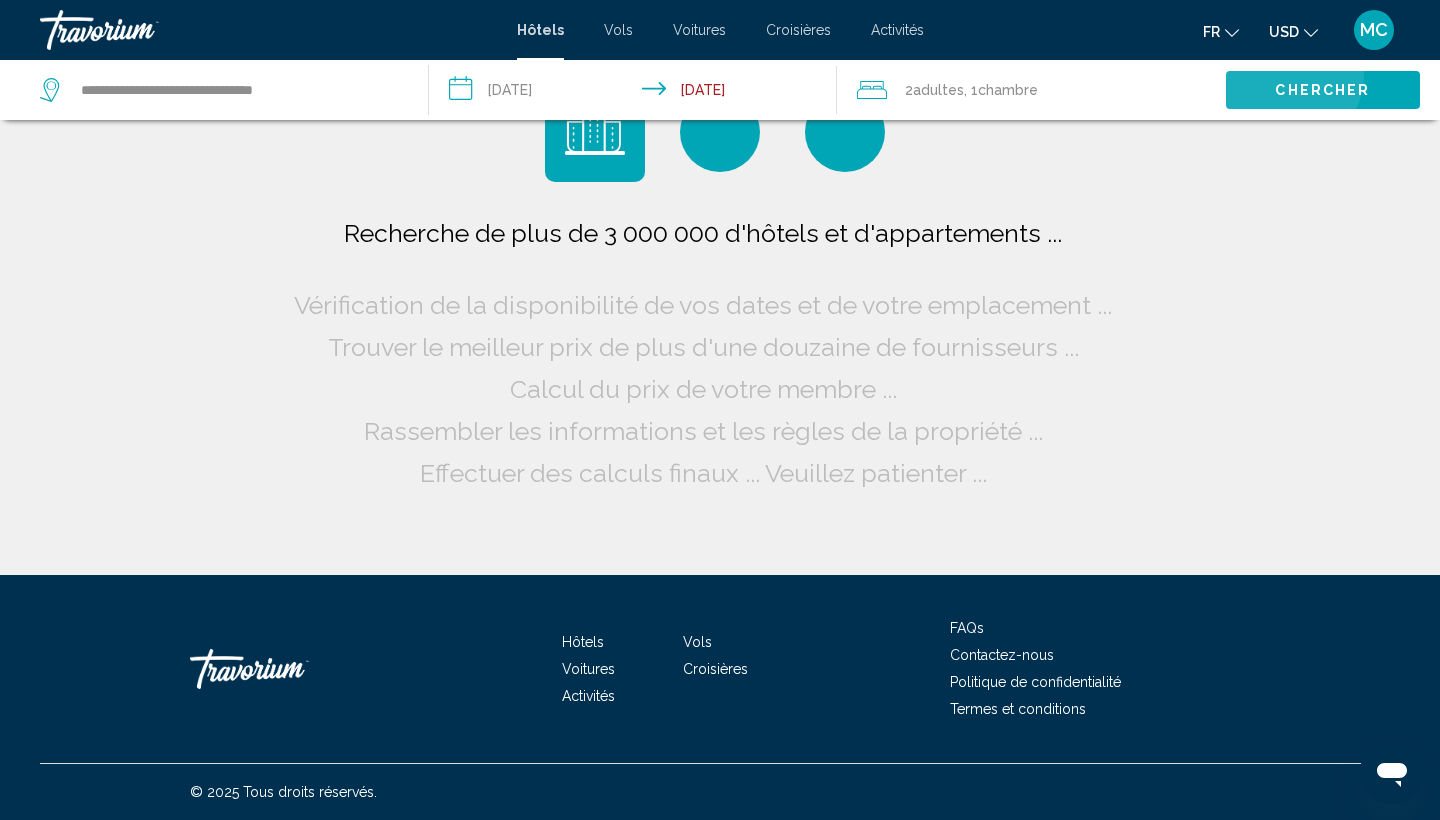 scroll, scrollTop: 0, scrollLeft: 0, axis: both 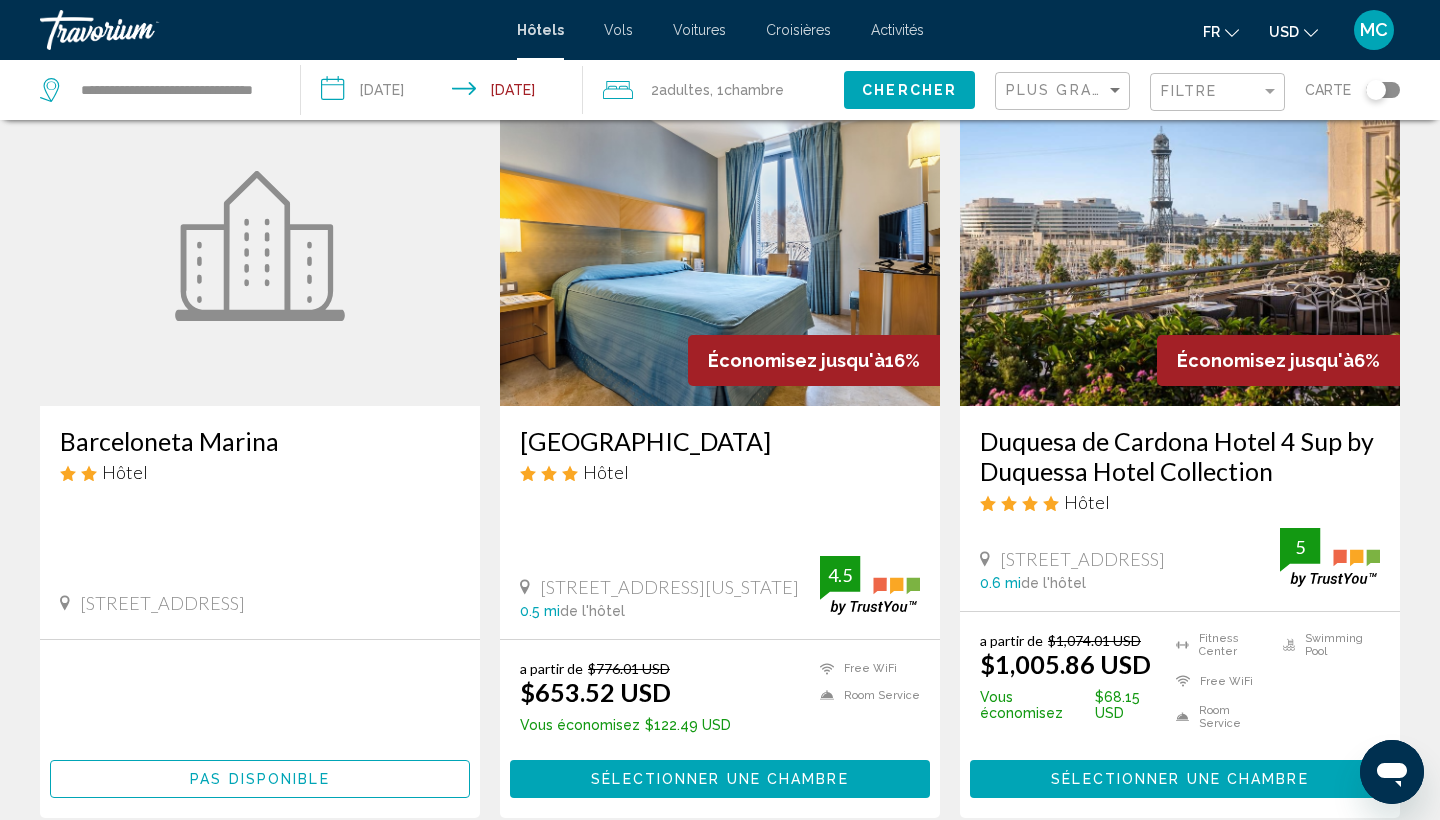 click 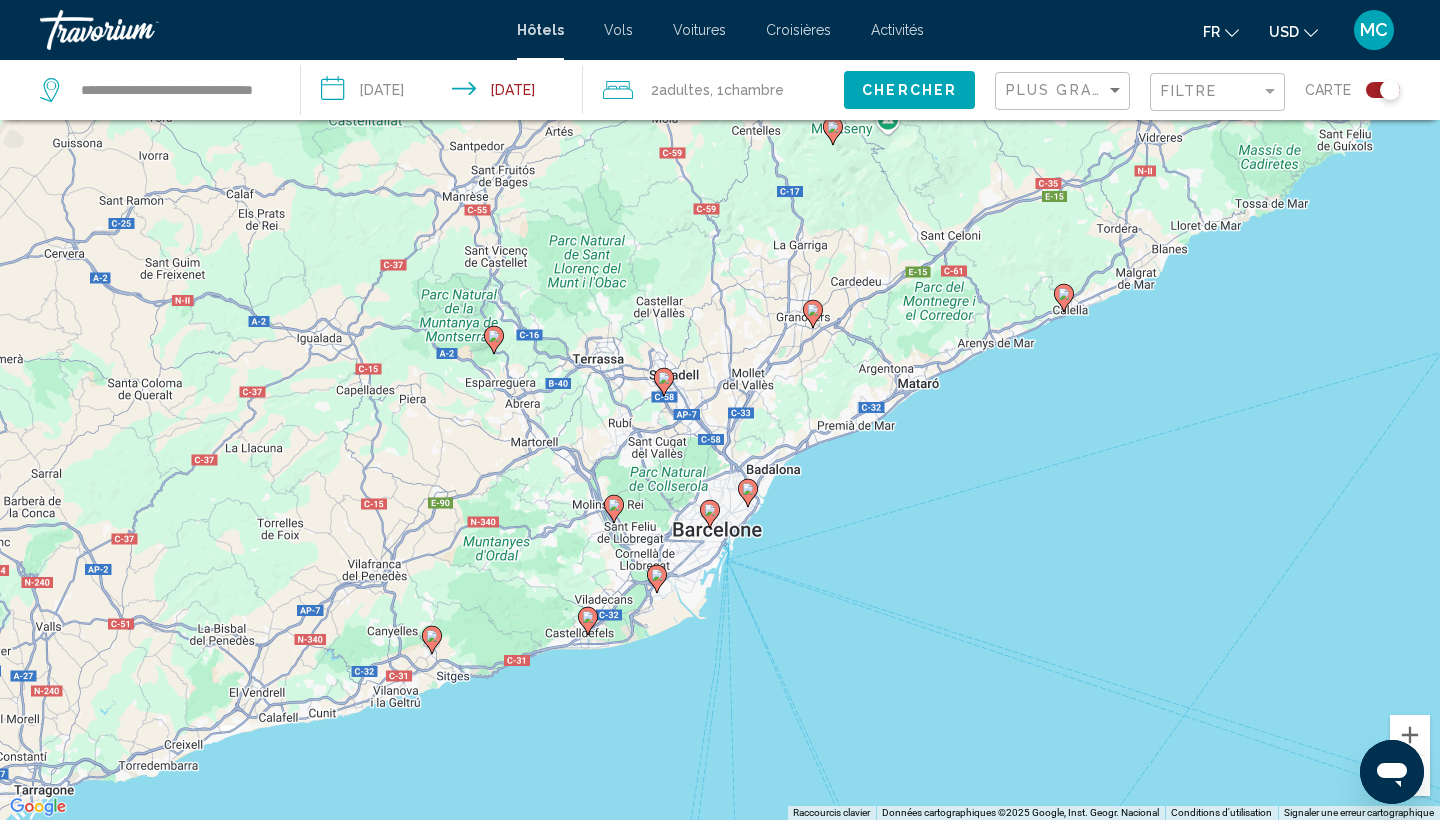 click on "USD" 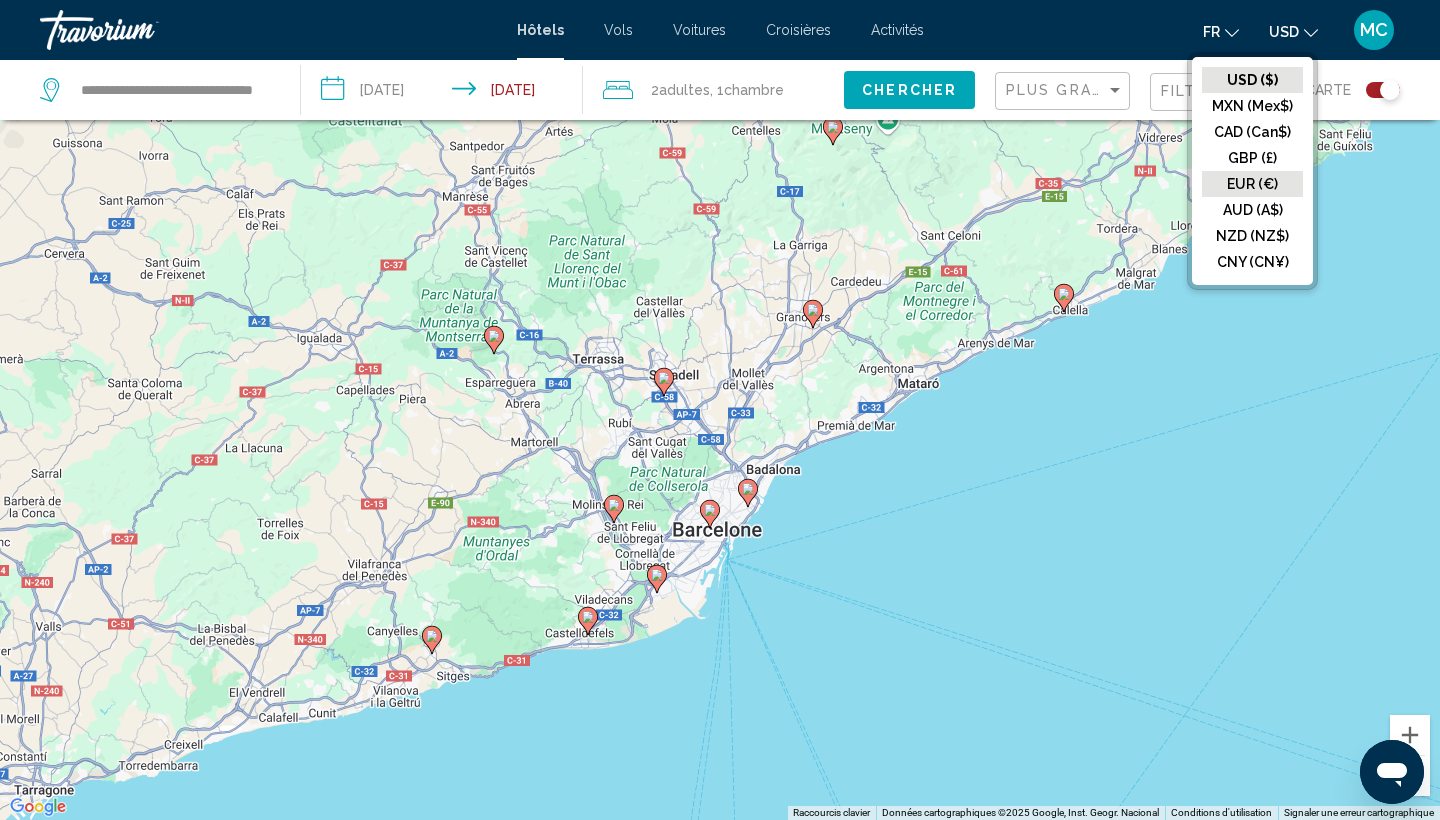 click on "EUR (€)" 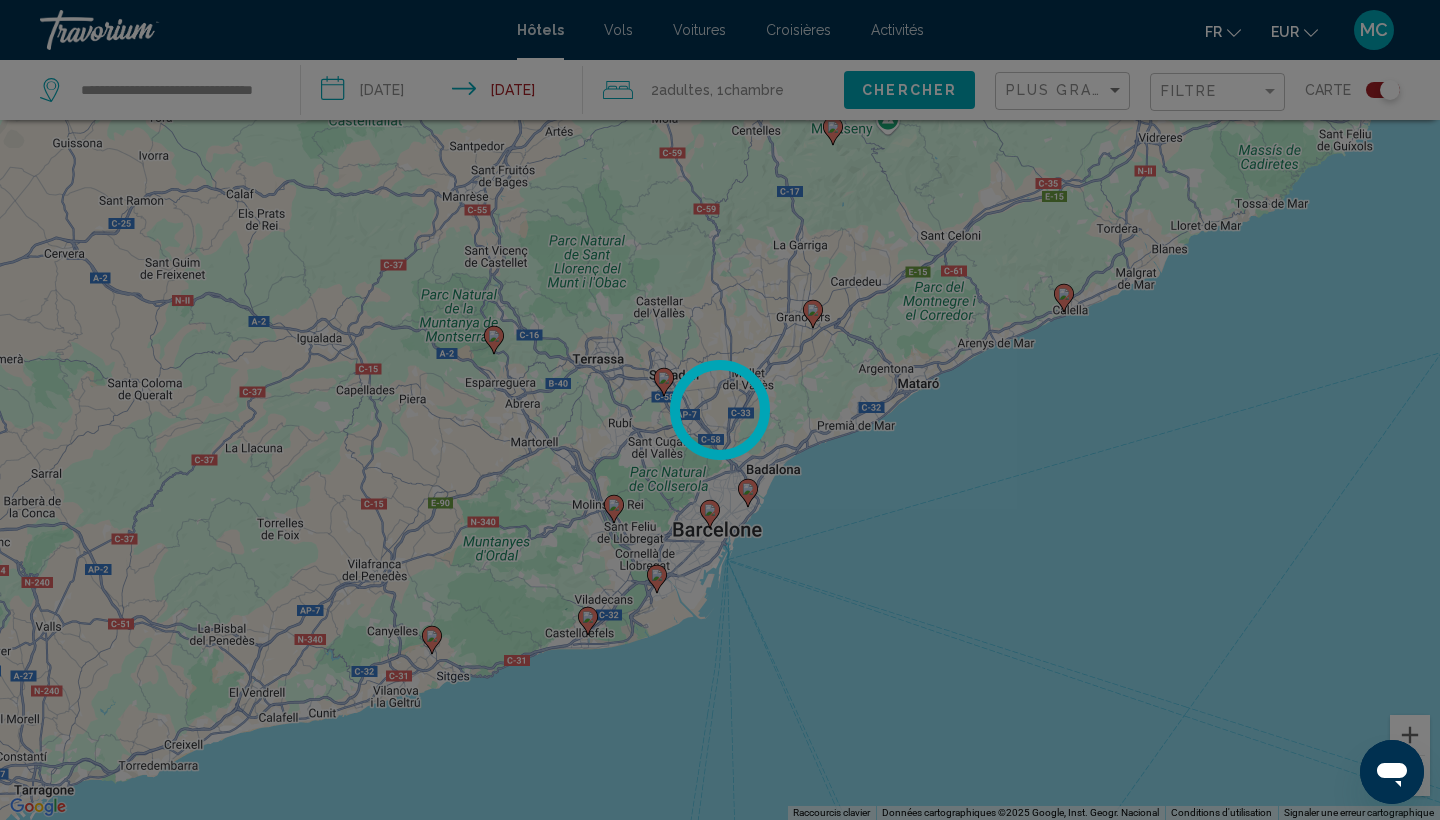 scroll, scrollTop: 0, scrollLeft: 0, axis: both 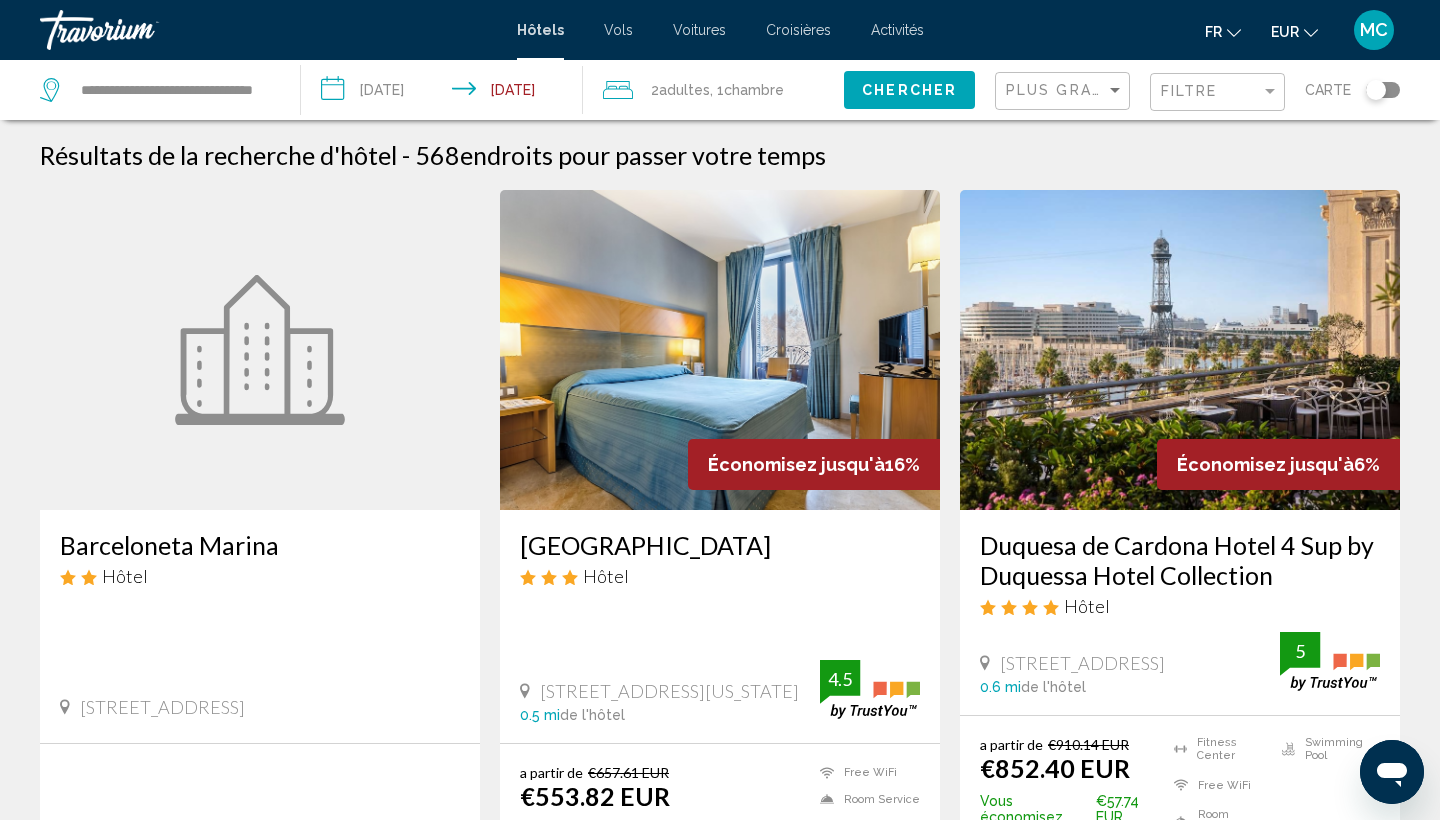 click 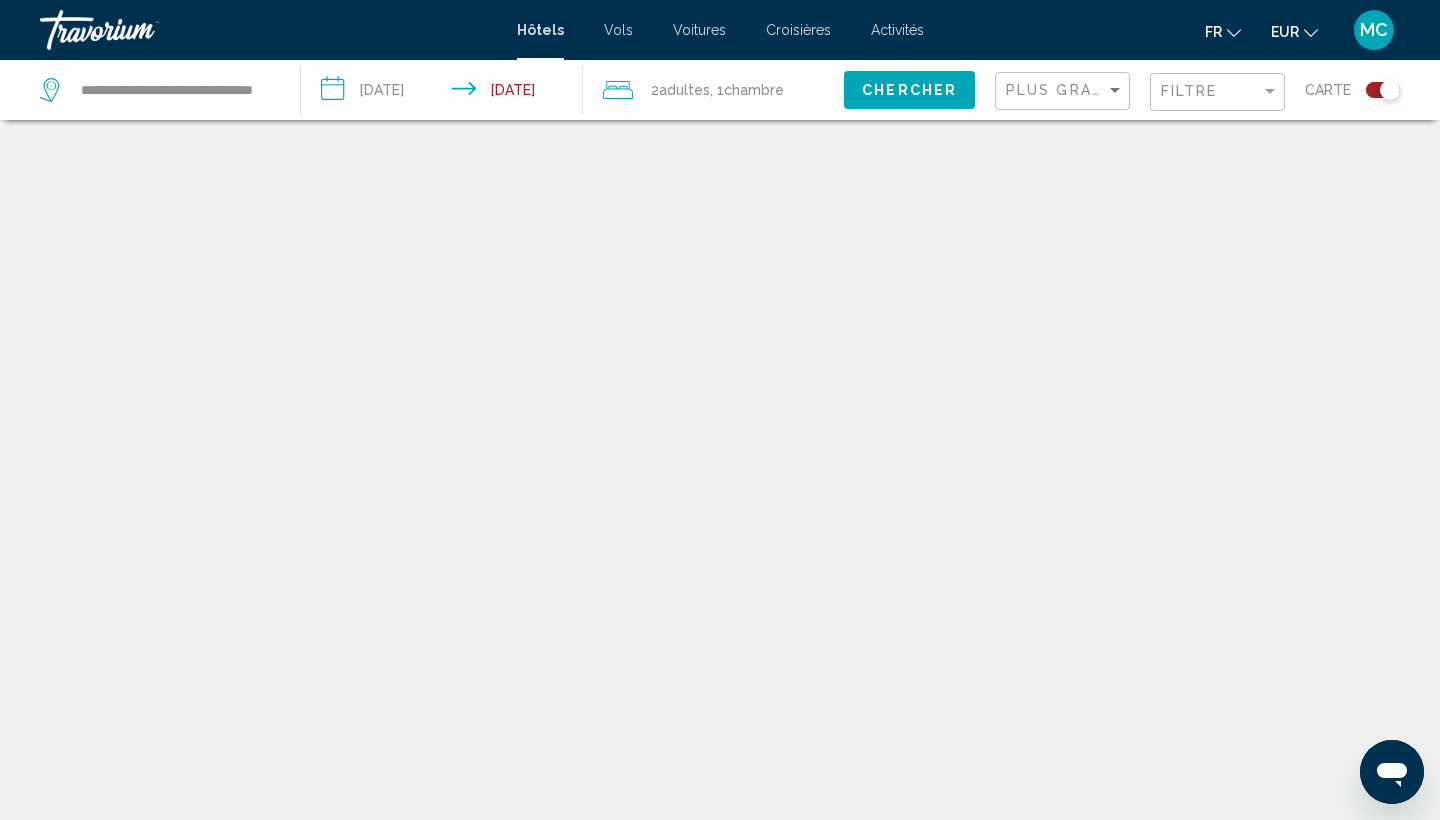scroll, scrollTop: 120, scrollLeft: 0, axis: vertical 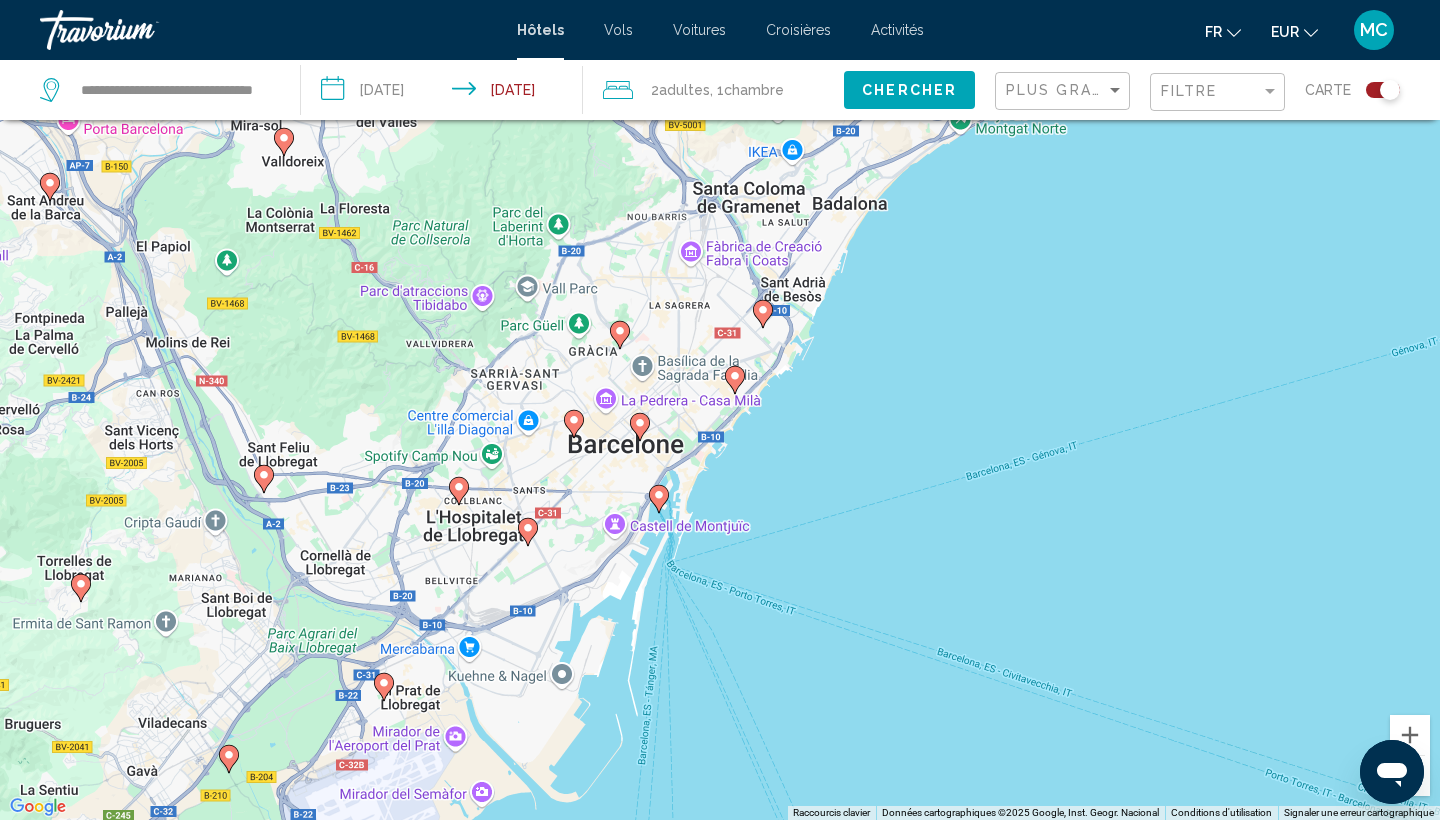 drag, startPoint x: 665, startPoint y: 611, endPoint x: 672, endPoint y: 432, distance: 179.13683 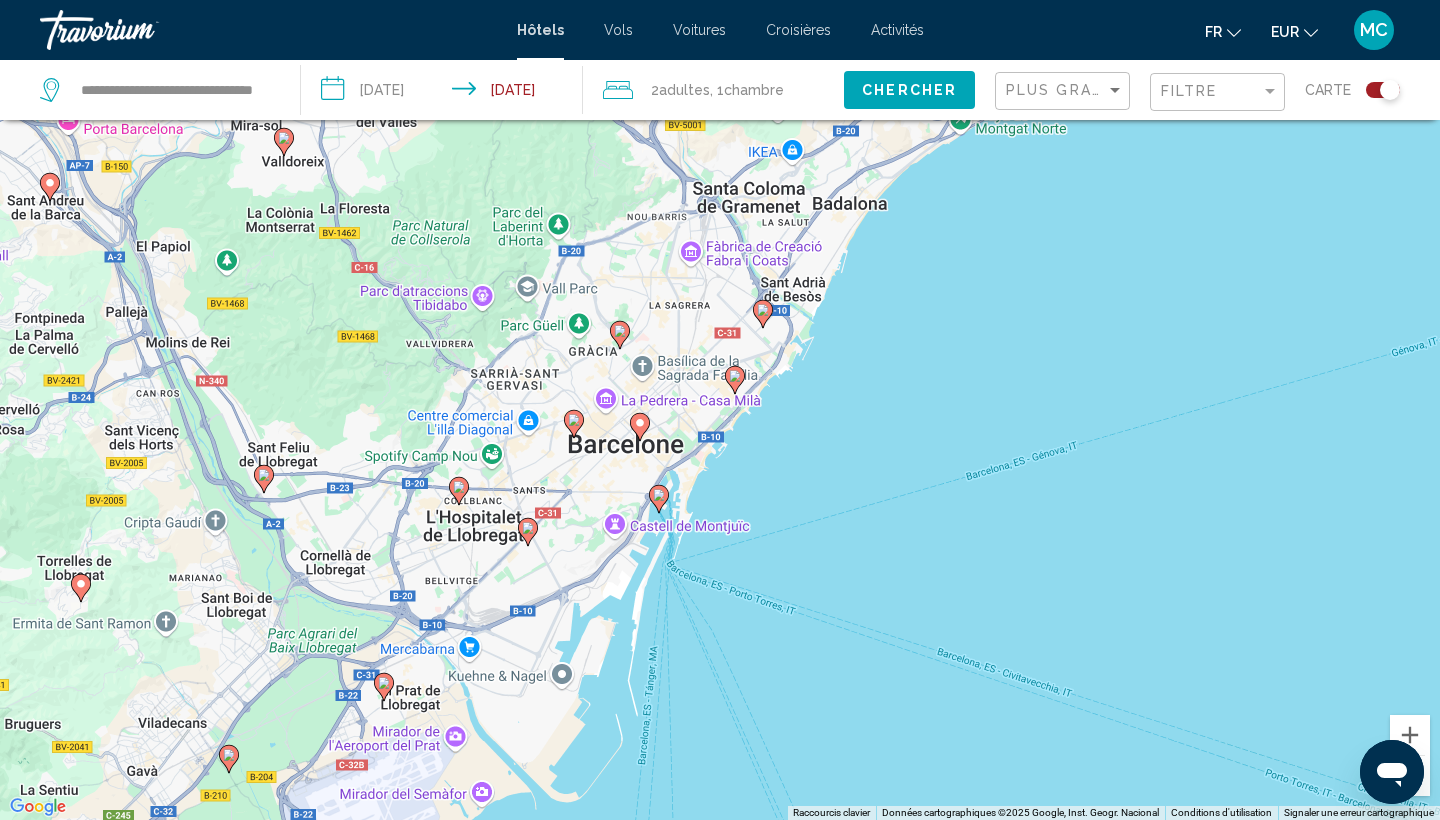 click on "Pour naviguer, appuyez sur les touches fléchées. Pour activer le glissement avec le clavier, appuyez sur Alt+Entrée. Une fois ce mode activé, utilisez les touches fléchées pour déplacer le repère. Pour valider le déplacement, appuyez sur Entrée. Pour annuler, appuyez sur Échap." at bounding box center (720, 410) 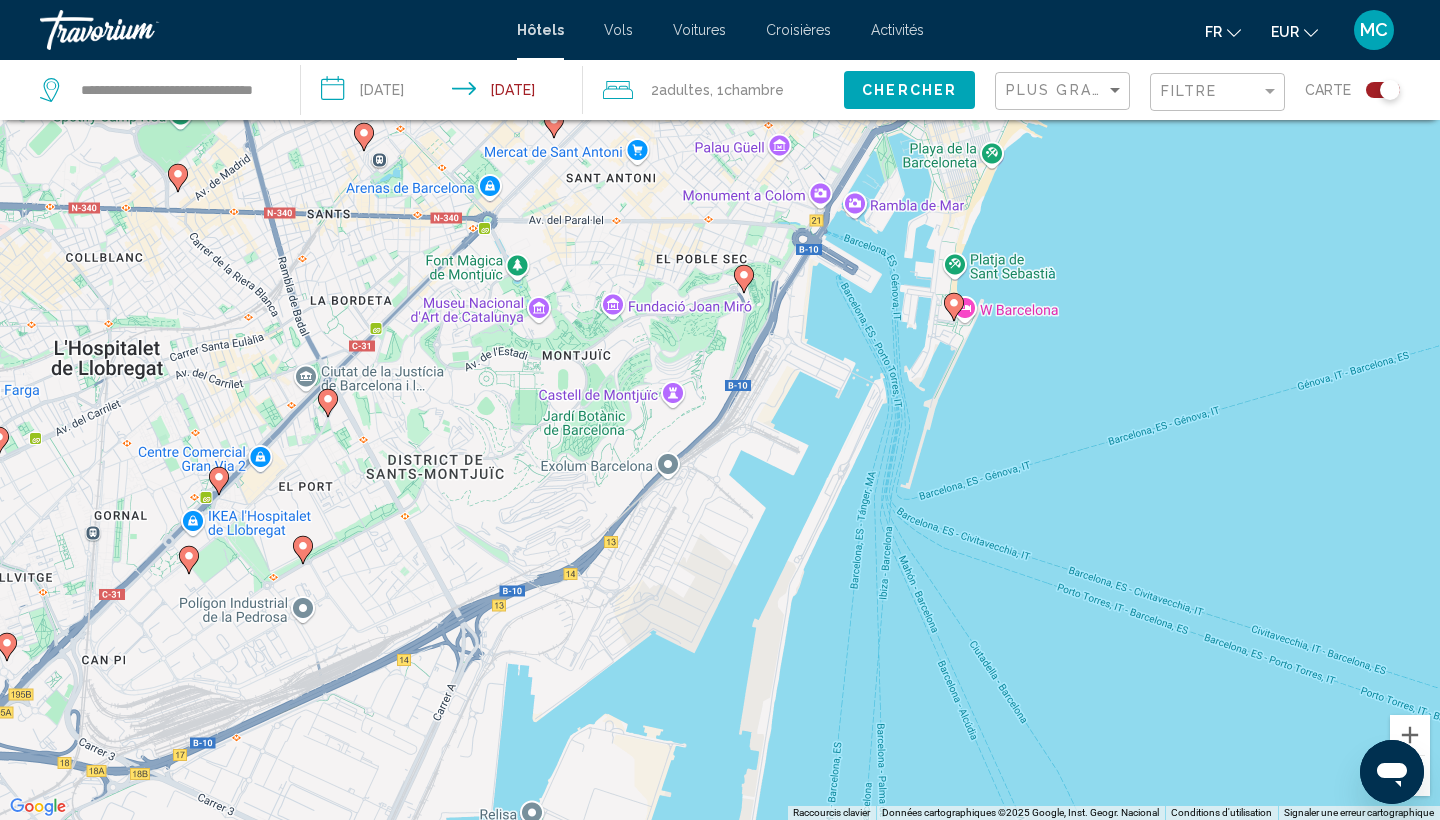 drag, startPoint x: 615, startPoint y: 542, endPoint x: 687, endPoint y: 405, distance: 154.76756 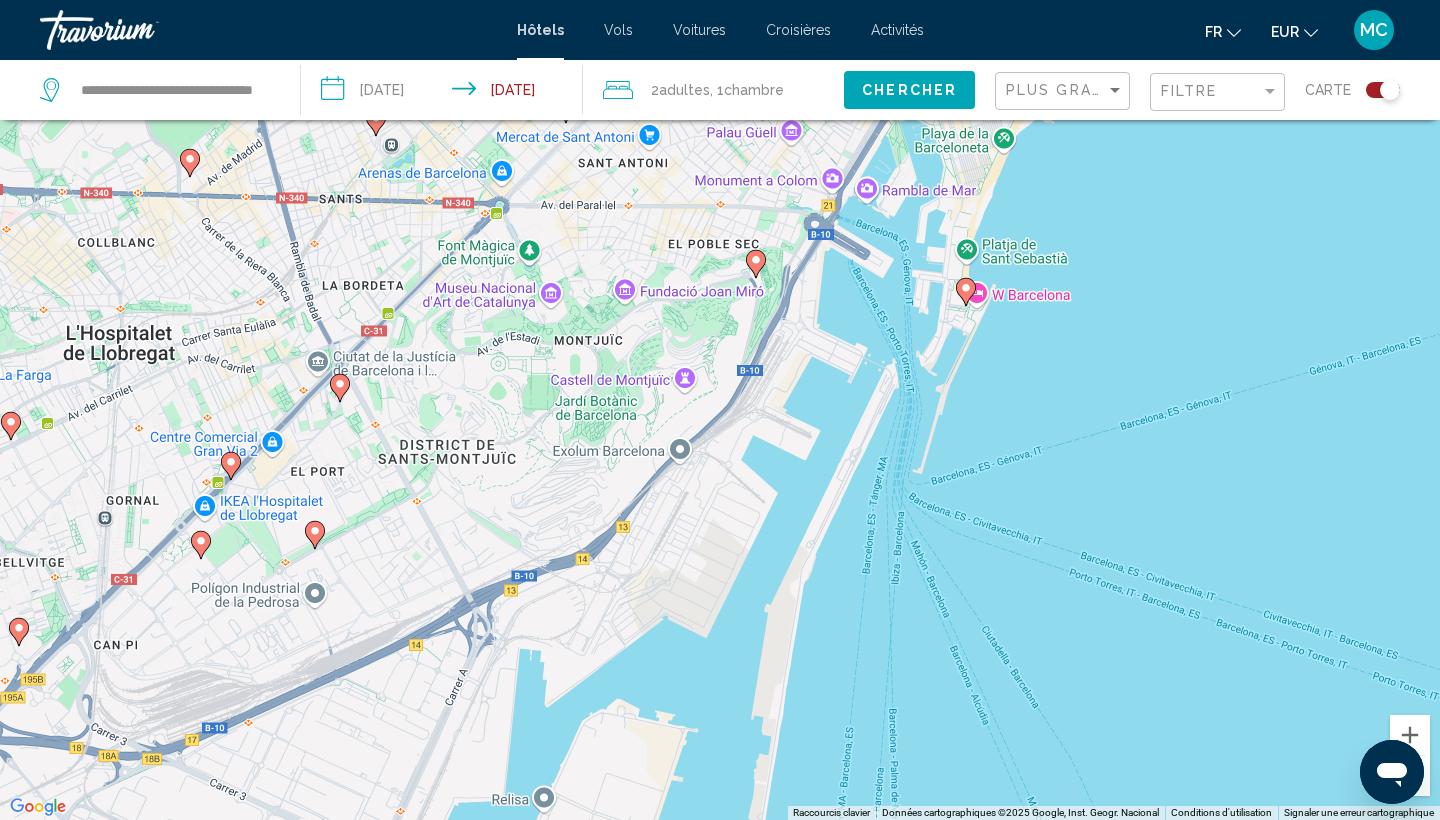 click 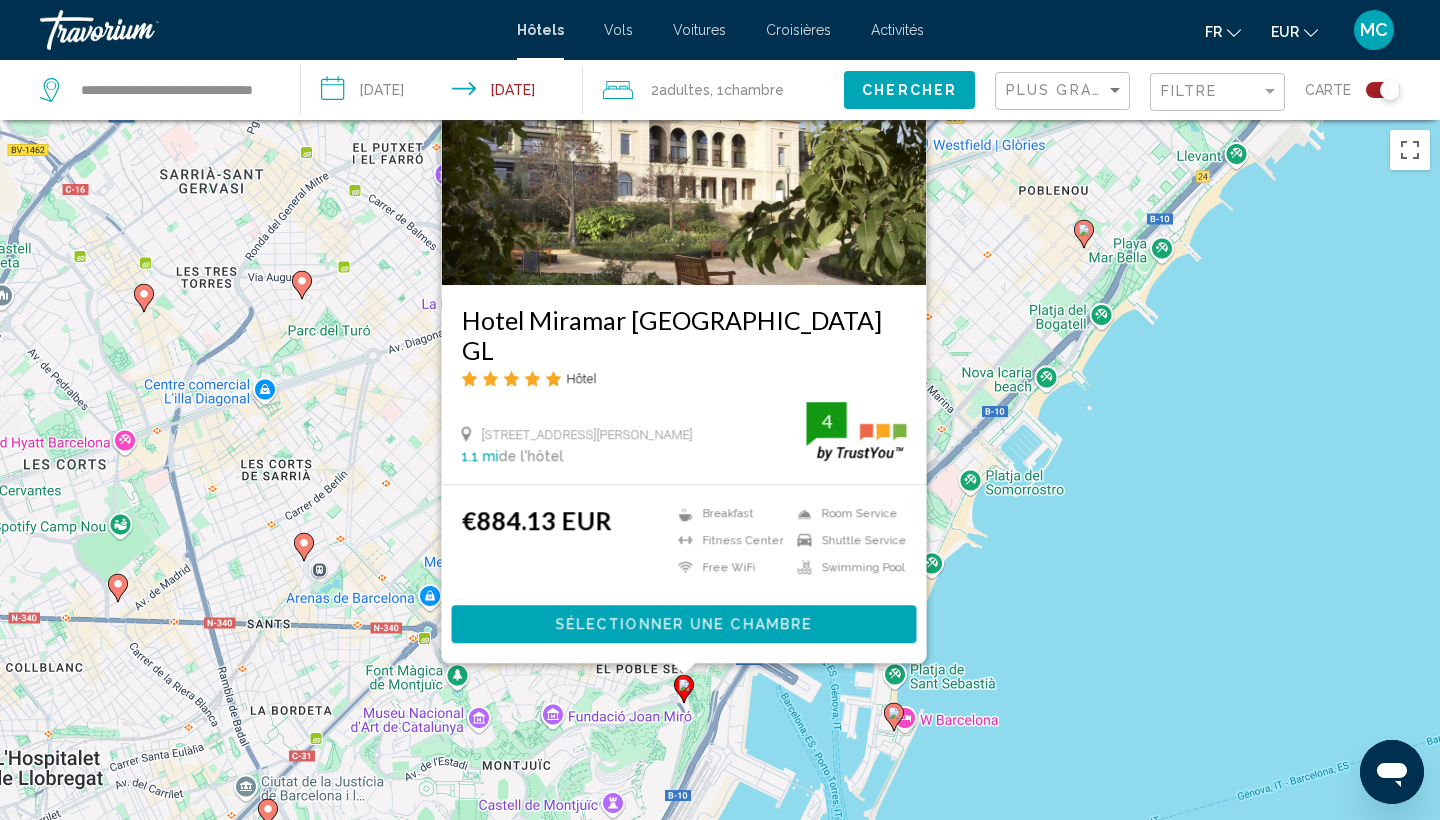 drag, startPoint x: 1023, startPoint y: 477, endPoint x: 940, endPoint y: 214, distance: 275.78616 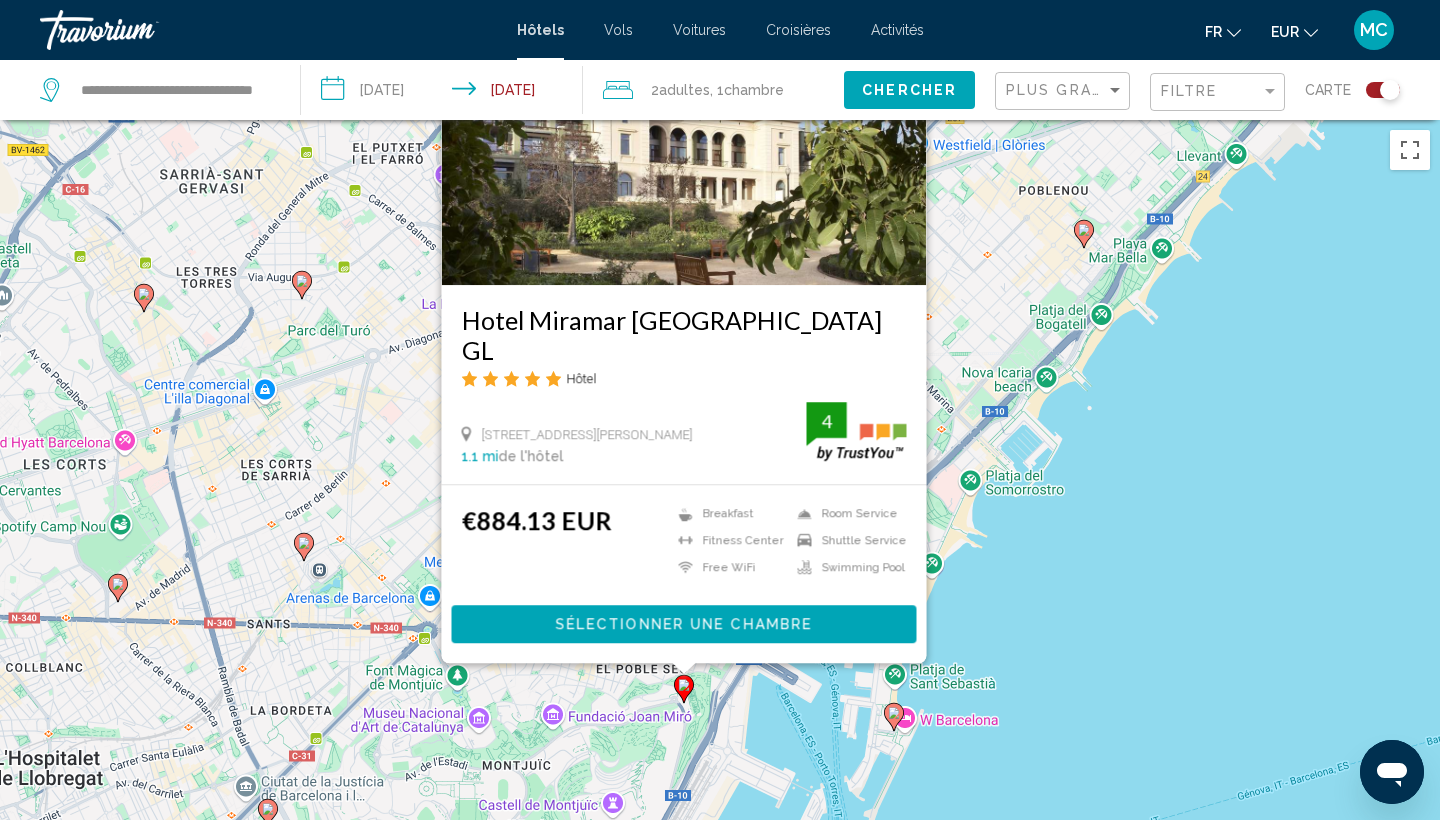 click on "Pour naviguer, appuyez sur les touches fléchées. Pour activer le glissement avec le clavier, appuyez sur Alt+Entrée. Une fois ce mode activé, utilisez les touches fléchées pour déplacer le repère. Pour valider le déplacement, appuyez sur Entrée. Pour annuler, appuyez sur Échap.  [GEOGRAPHIC_DATA]
Hôtel
[GEOGRAPHIC_DATA][PERSON_NAME], [GEOGRAPHIC_DATA] 1.1 mi  de l'hôtel 4 €884.13 EUR
Breakfast
[GEOGRAPHIC_DATA]
Free WiFi
Room Service
Shuttle Service
Swimming Pool  4 Sélectionner une chambre" at bounding box center [720, 530] 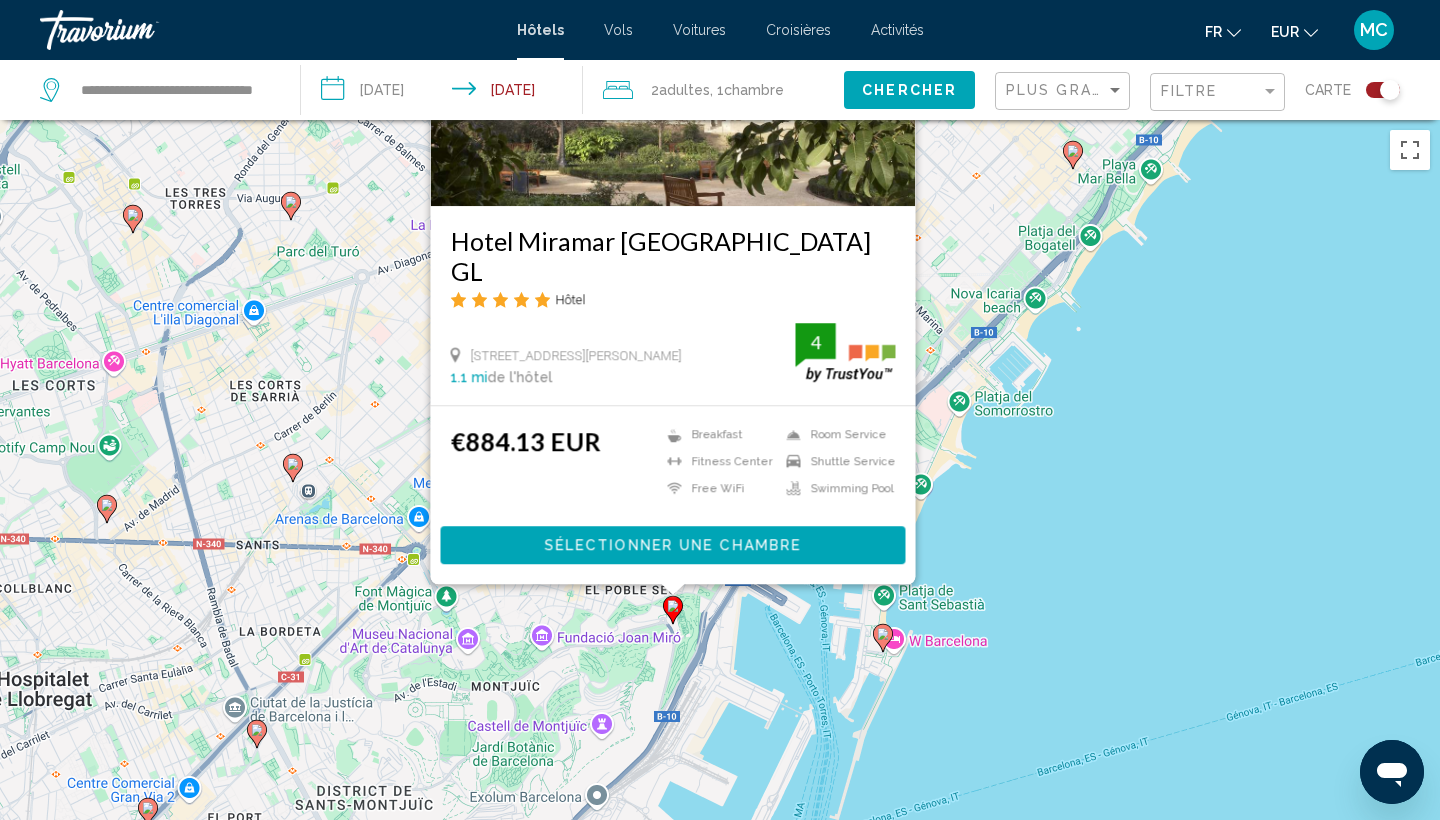 click 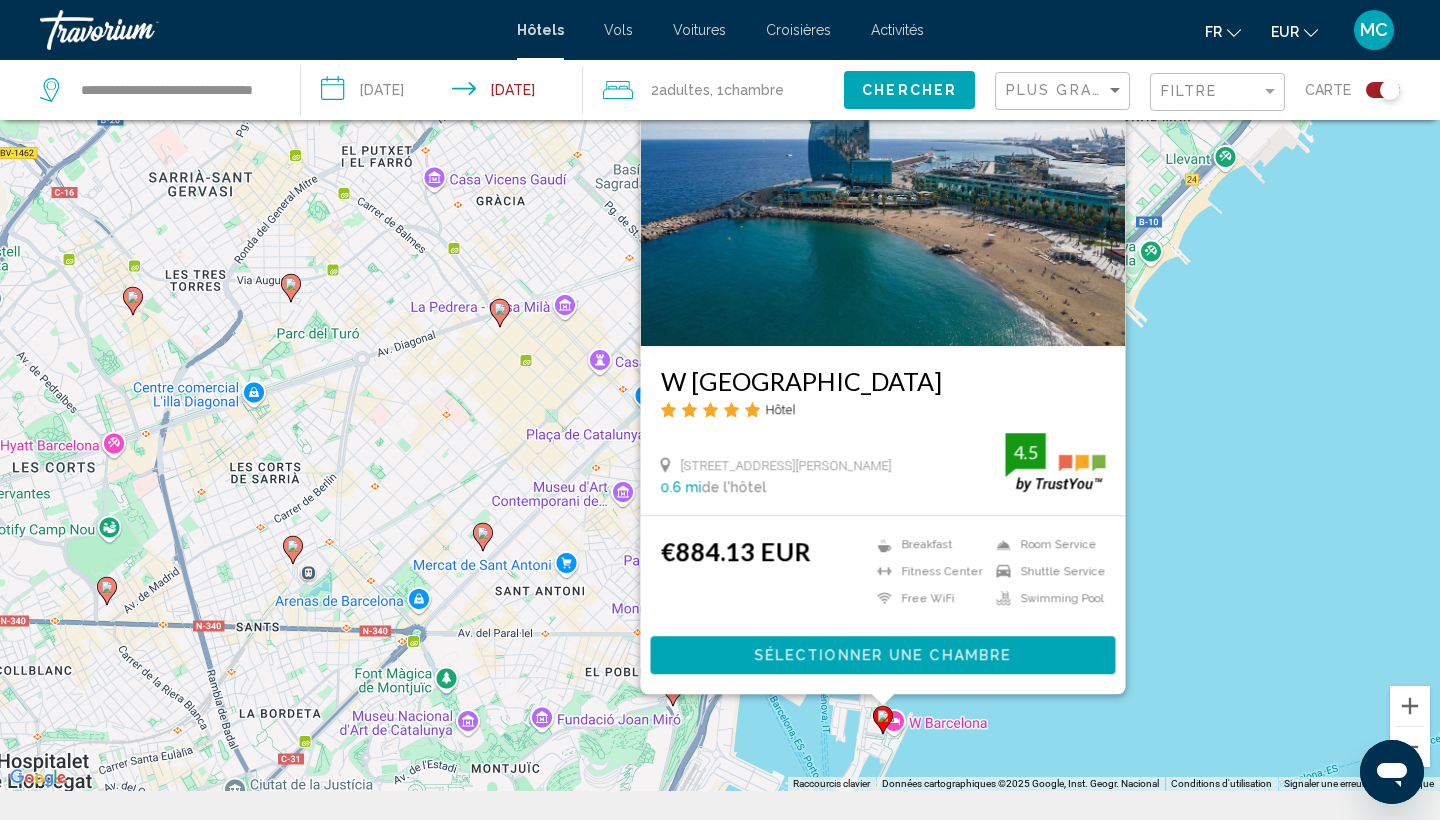 scroll, scrollTop: 214, scrollLeft: 0, axis: vertical 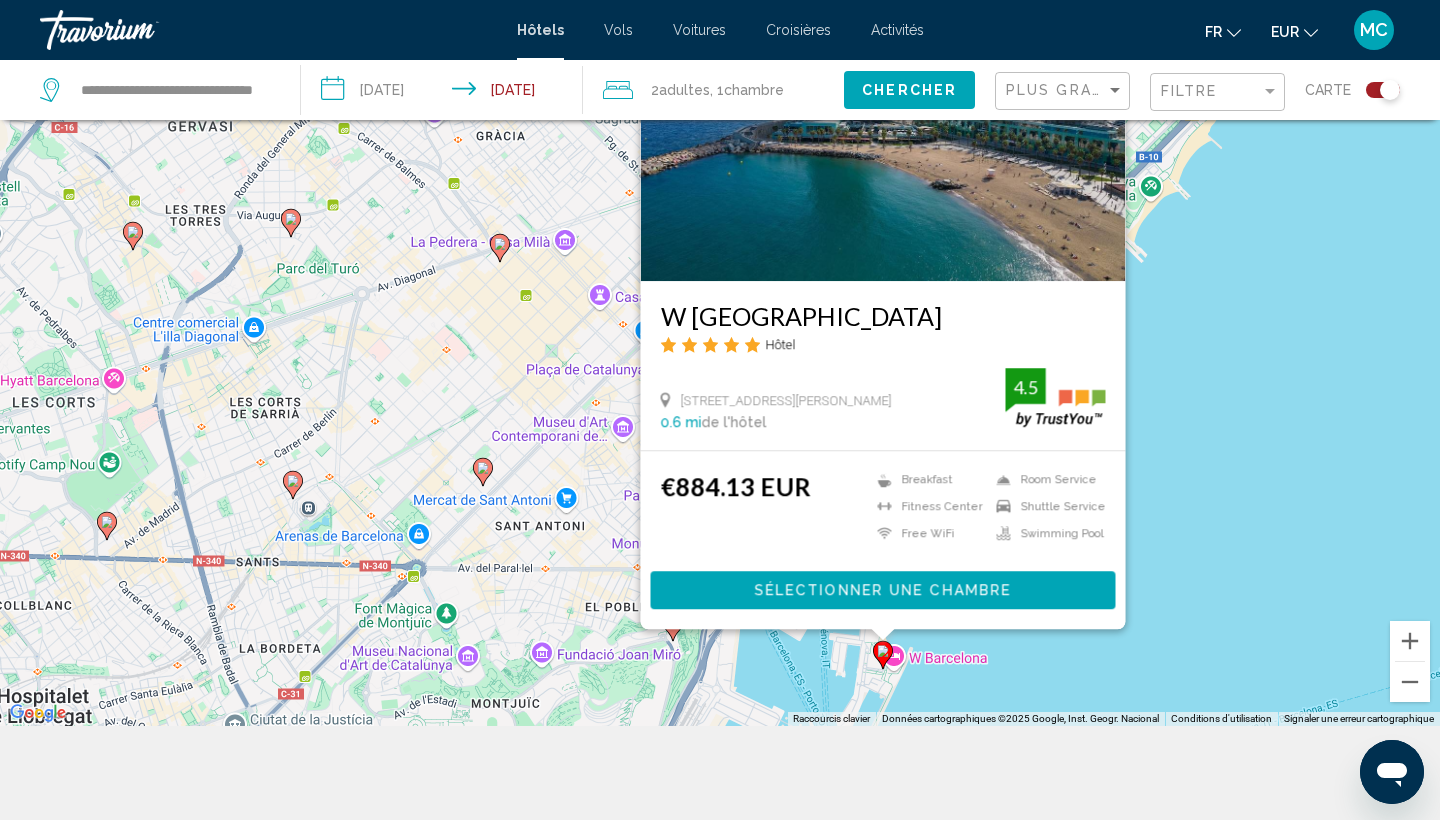 click 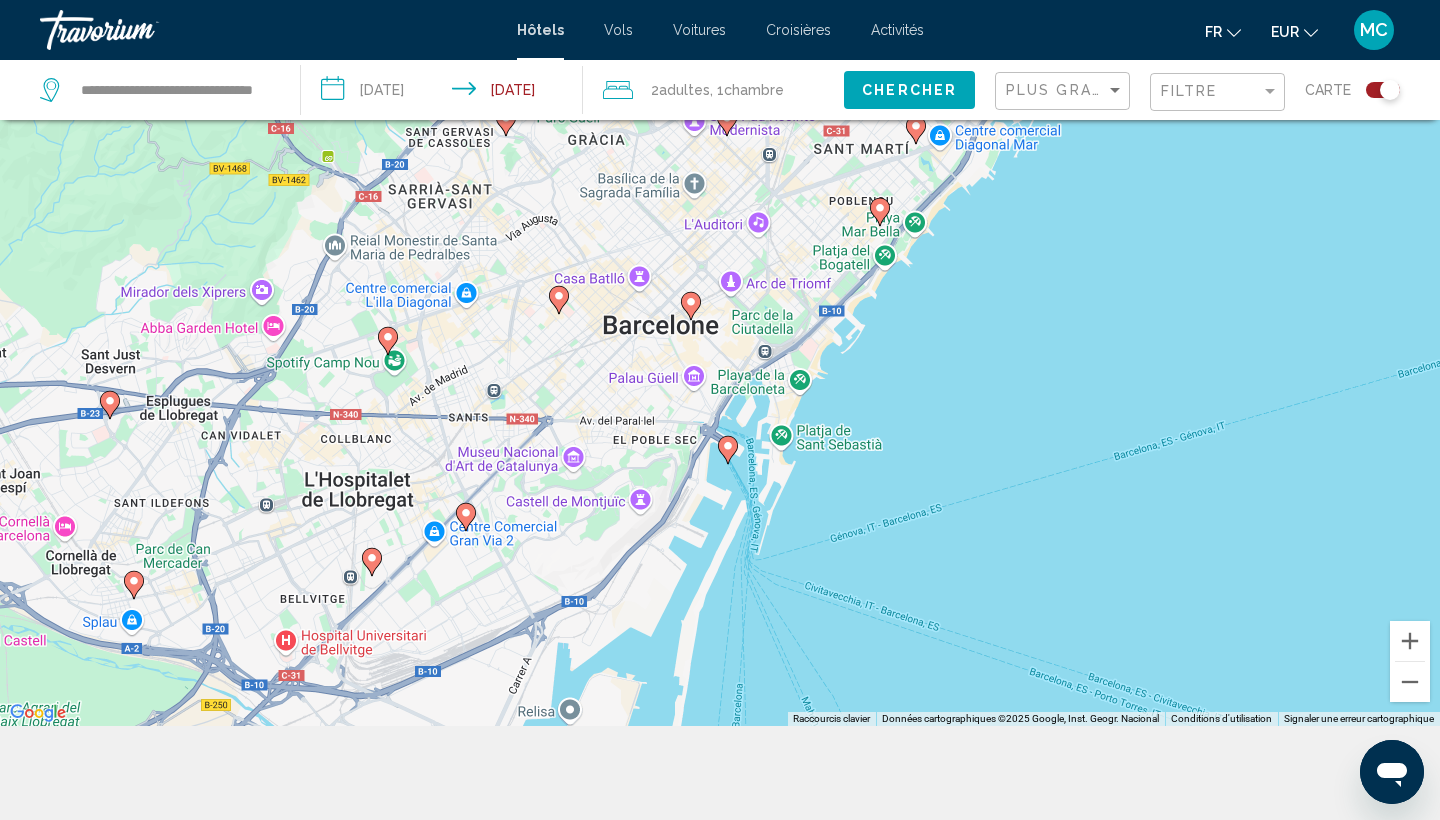 drag, startPoint x: 505, startPoint y: 514, endPoint x: 559, endPoint y: 388, distance: 137.08392 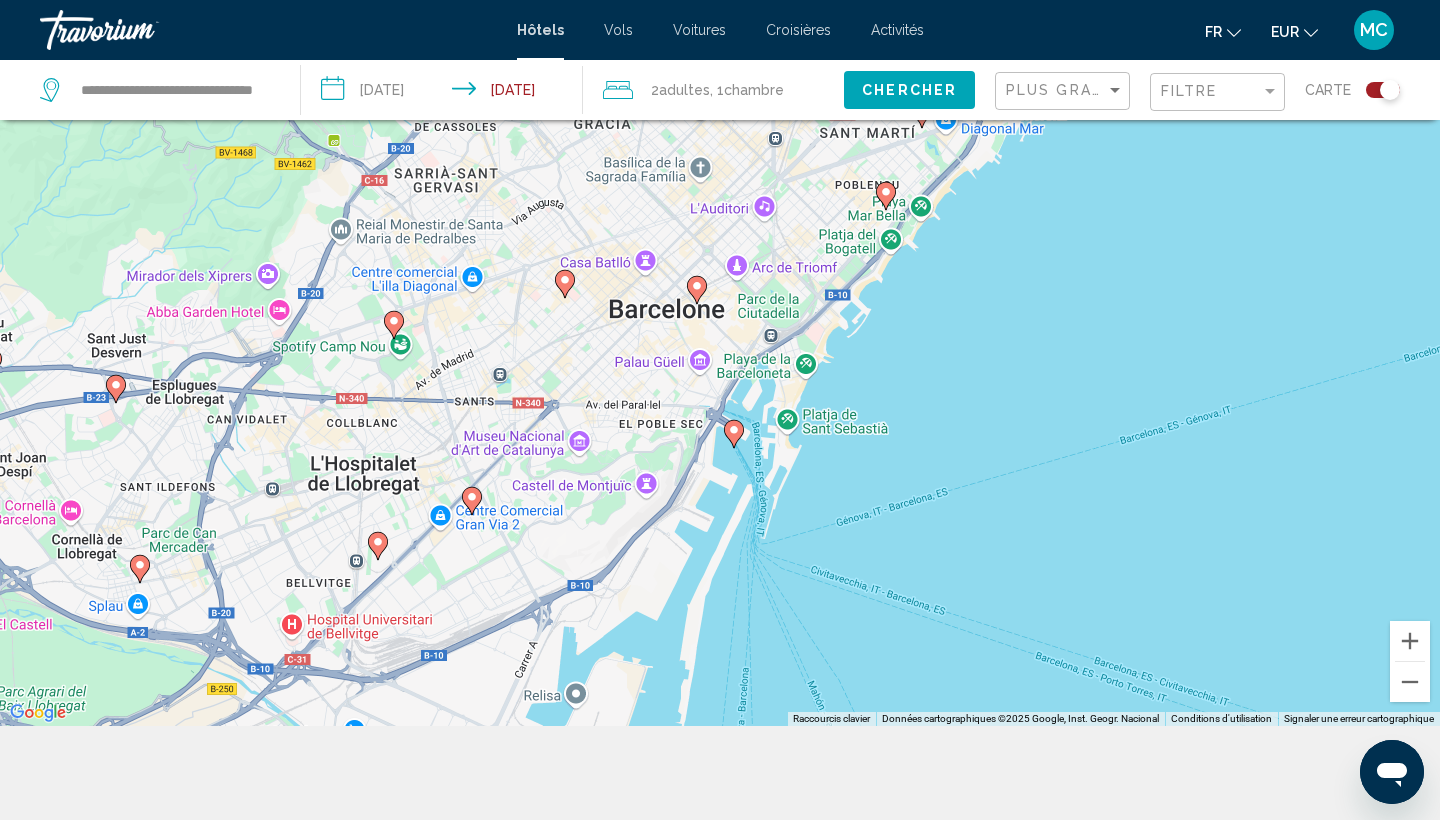 click 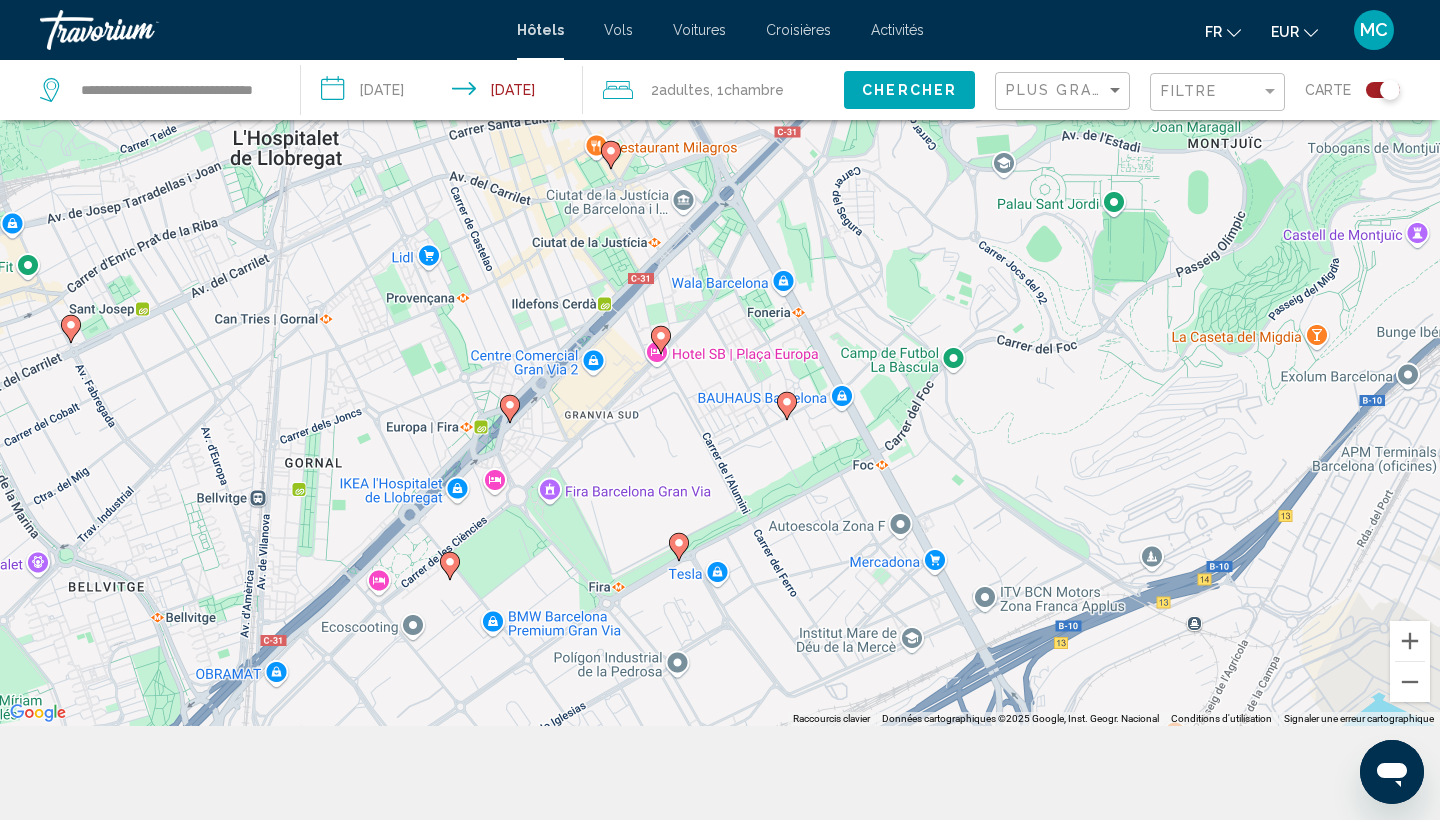 click 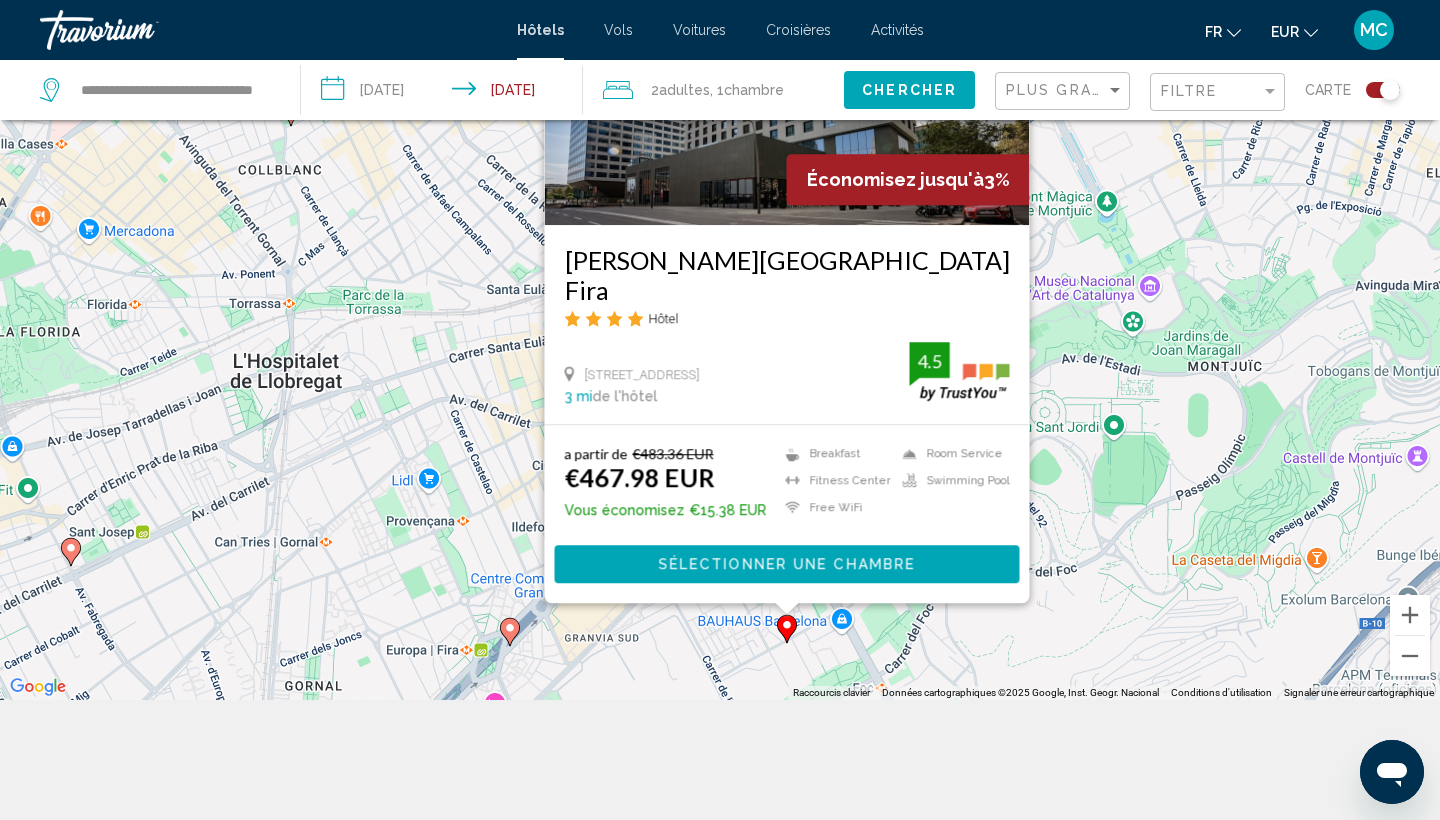 scroll, scrollTop: 240, scrollLeft: 0, axis: vertical 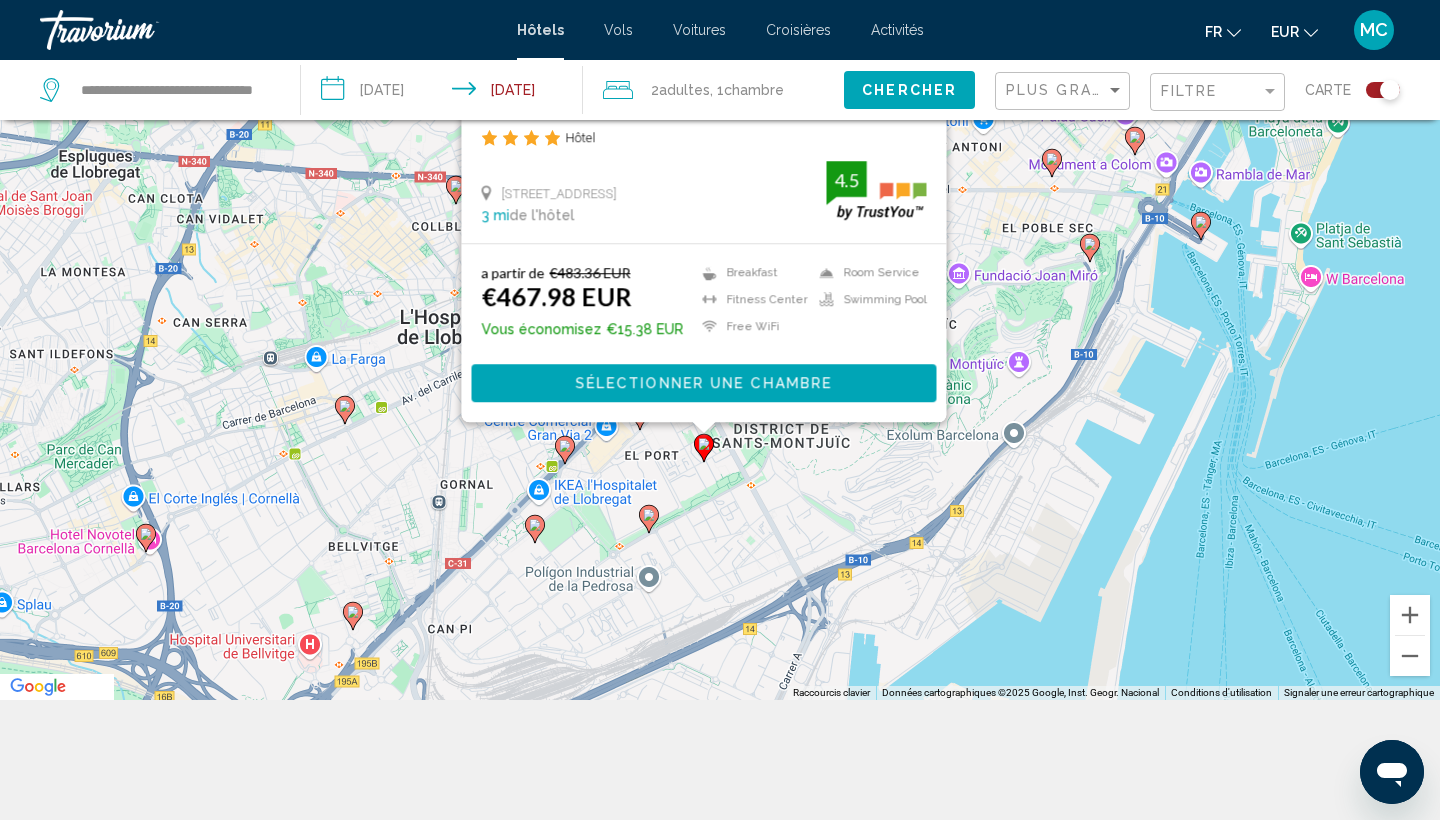 drag, startPoint x: 704, startPoint y: 678, endPoint x: 680, endPoint y: 465, distance: 214.34785 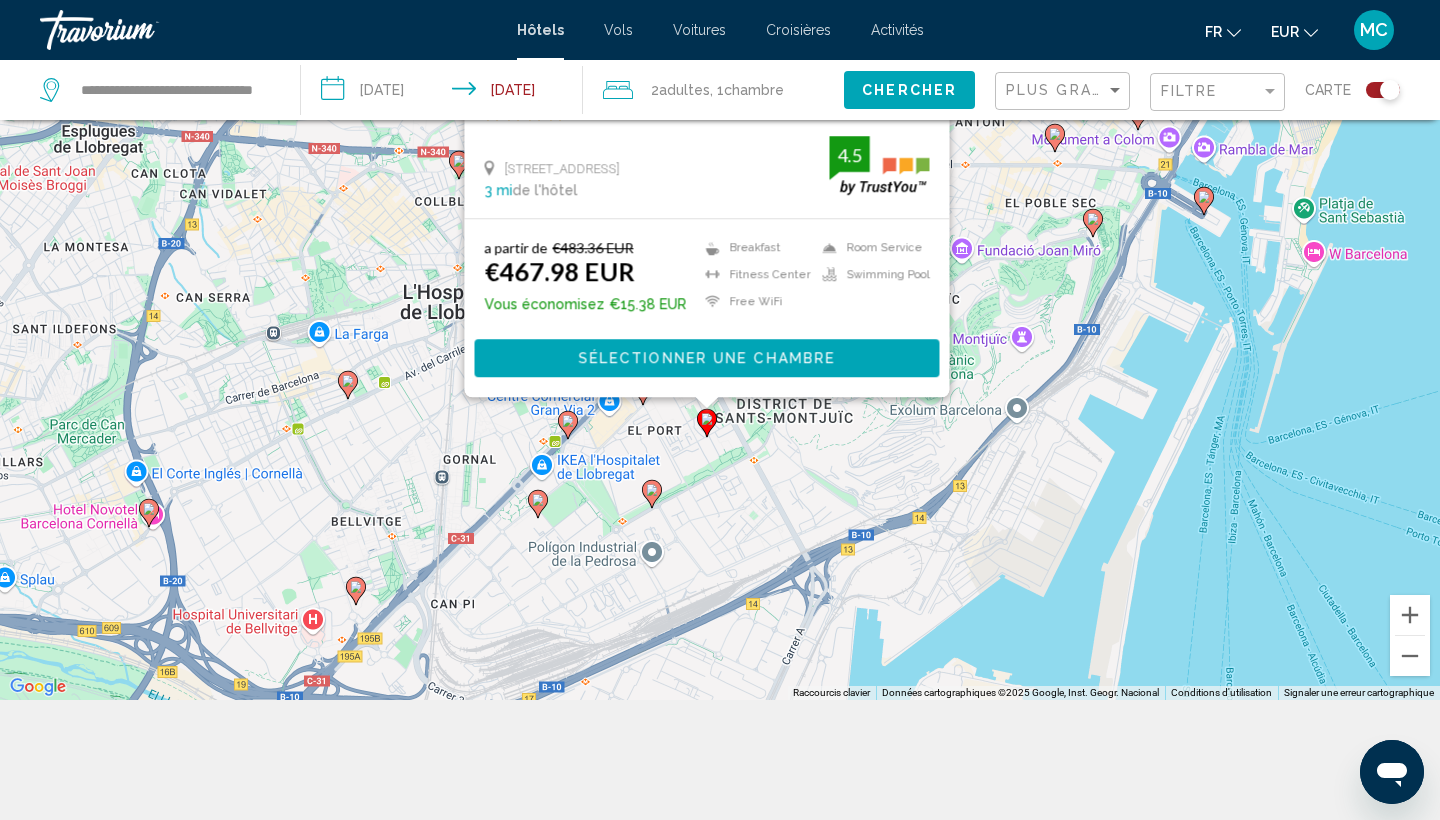 click 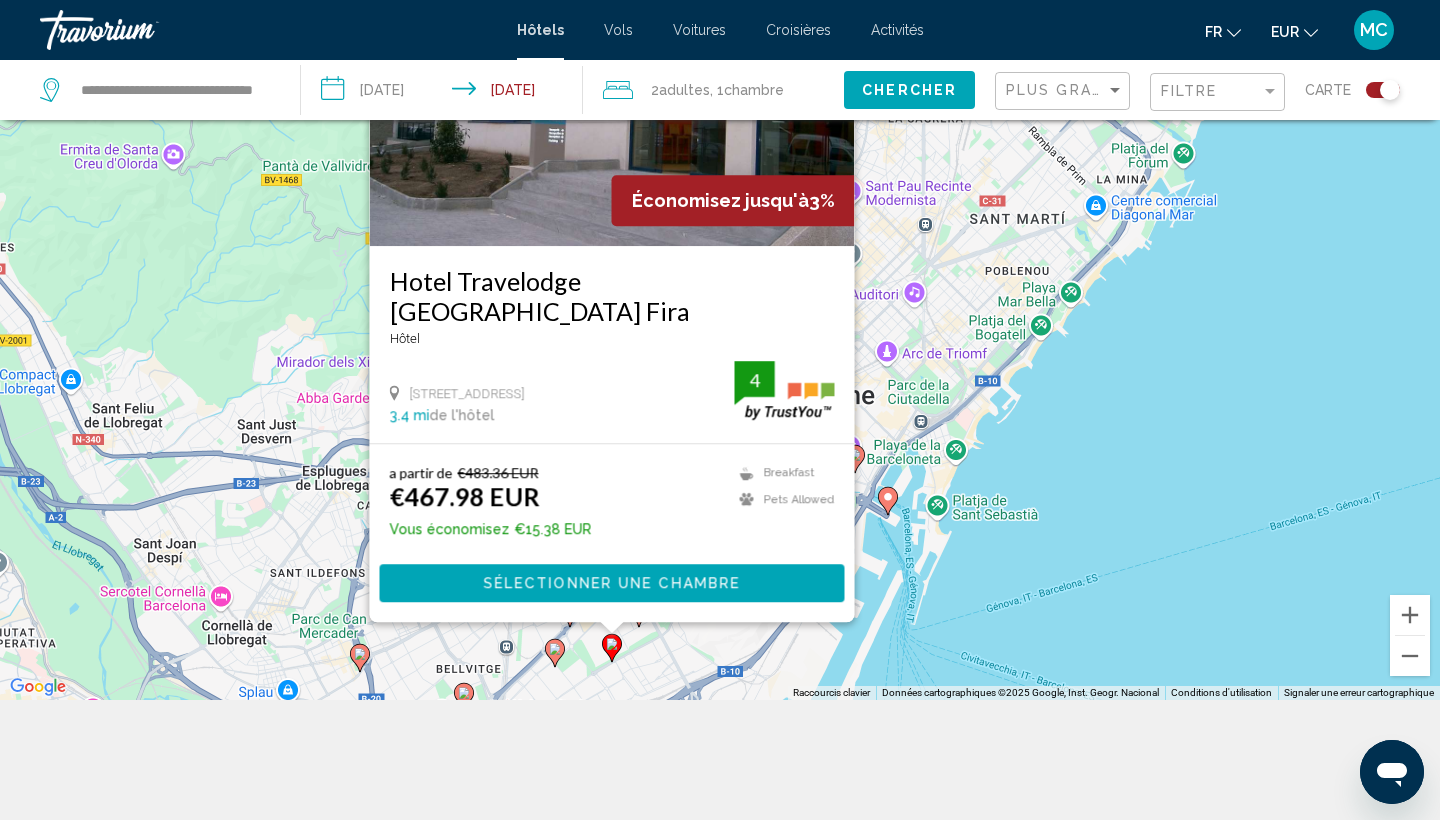 click on "Pour naviguer, appuyez sur les touches fléchées. Pour activer le glissement avec le clavier, appuyez sur Alt+Entrée. Une fois ce mode activé, utilisez les touches fléchées pour déplacer le repère. Pour valider le déplacement, appuyez sur Entrée. Pour annuler, appuyez sur Échap. Économisez jusqu'à  3%   Hotel Travelodge [GEOGRAPHIC_DATA] [GEOGRAPHIC_DATA]
Carrer De La Botanica 25, [GEOGRAPHIC_DATA] 3.4 mi  de l'hôtel 4 a partir de €483.36 EUR €467.98 EUR  Vous économisez  €15.38 EUR
Breakfast
Pets Allowed  4 Sélectionner une chambre" at bounding box center [720, 290] 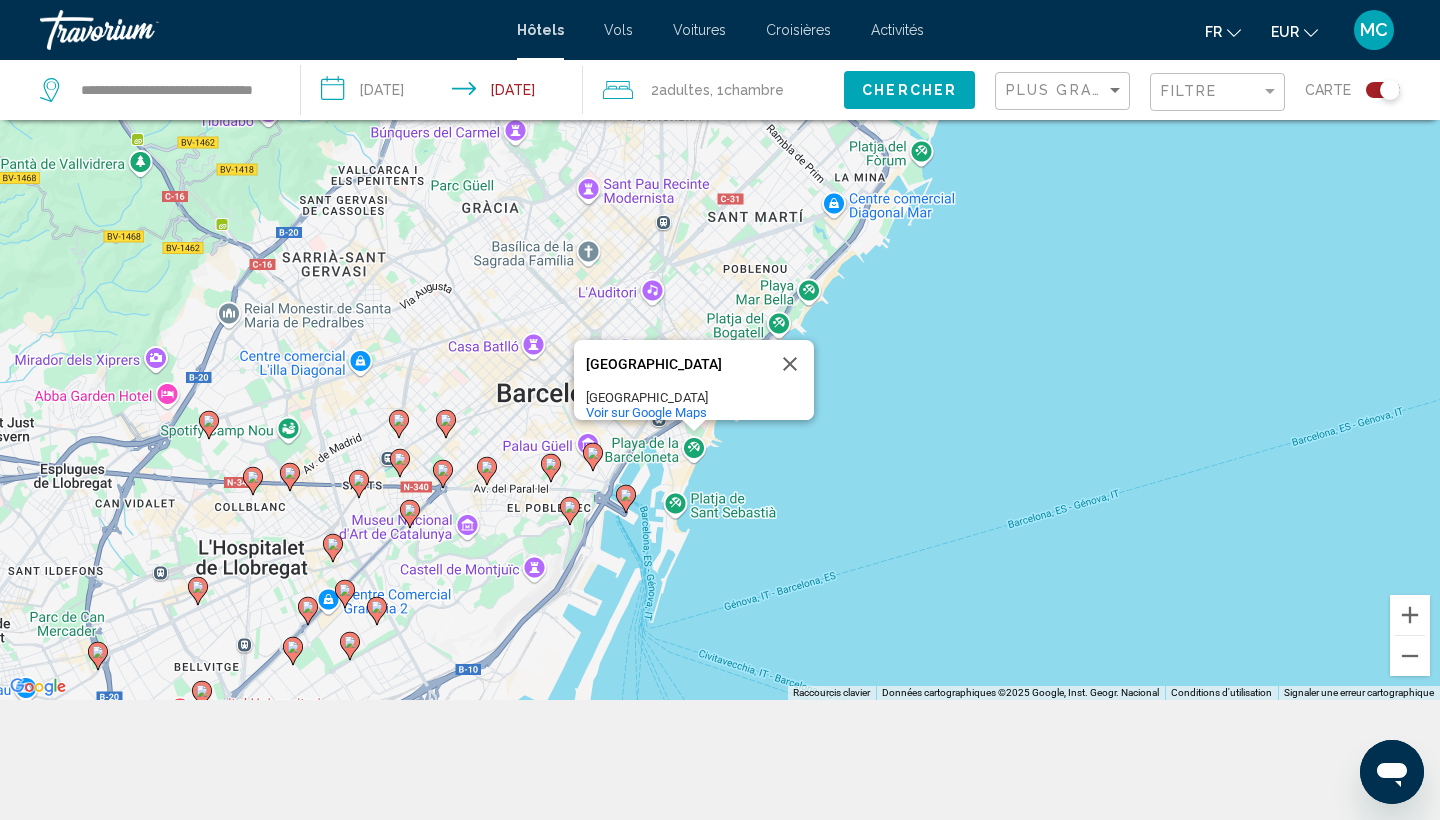 drag, startPoint x: 841, startPoint y: 550, endPoint x: 552, endPoint y: 534, distance: 289.44257 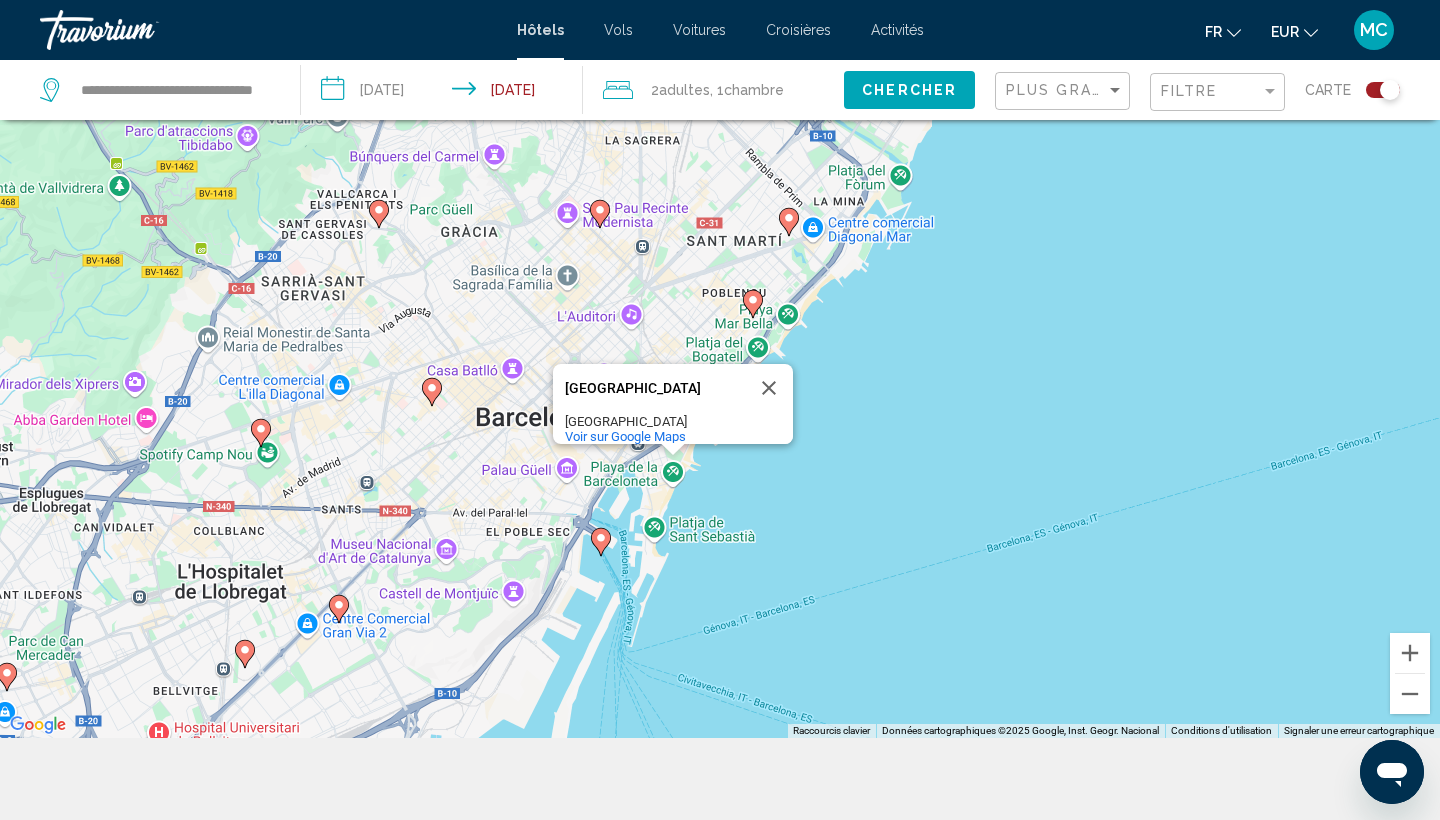 scroll, scrollTop: 201, scrollLeft: 0, axis: vertical 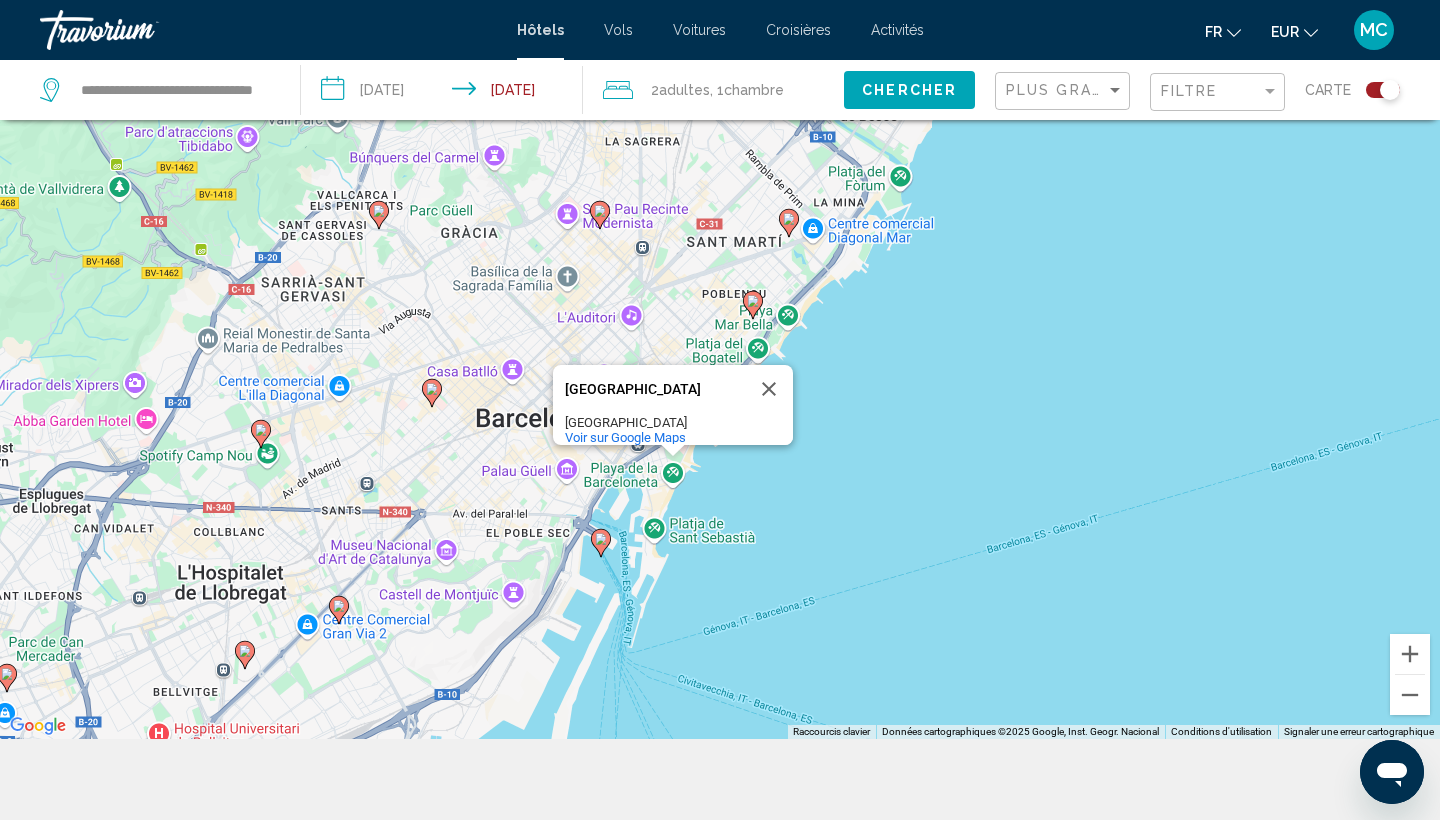 click 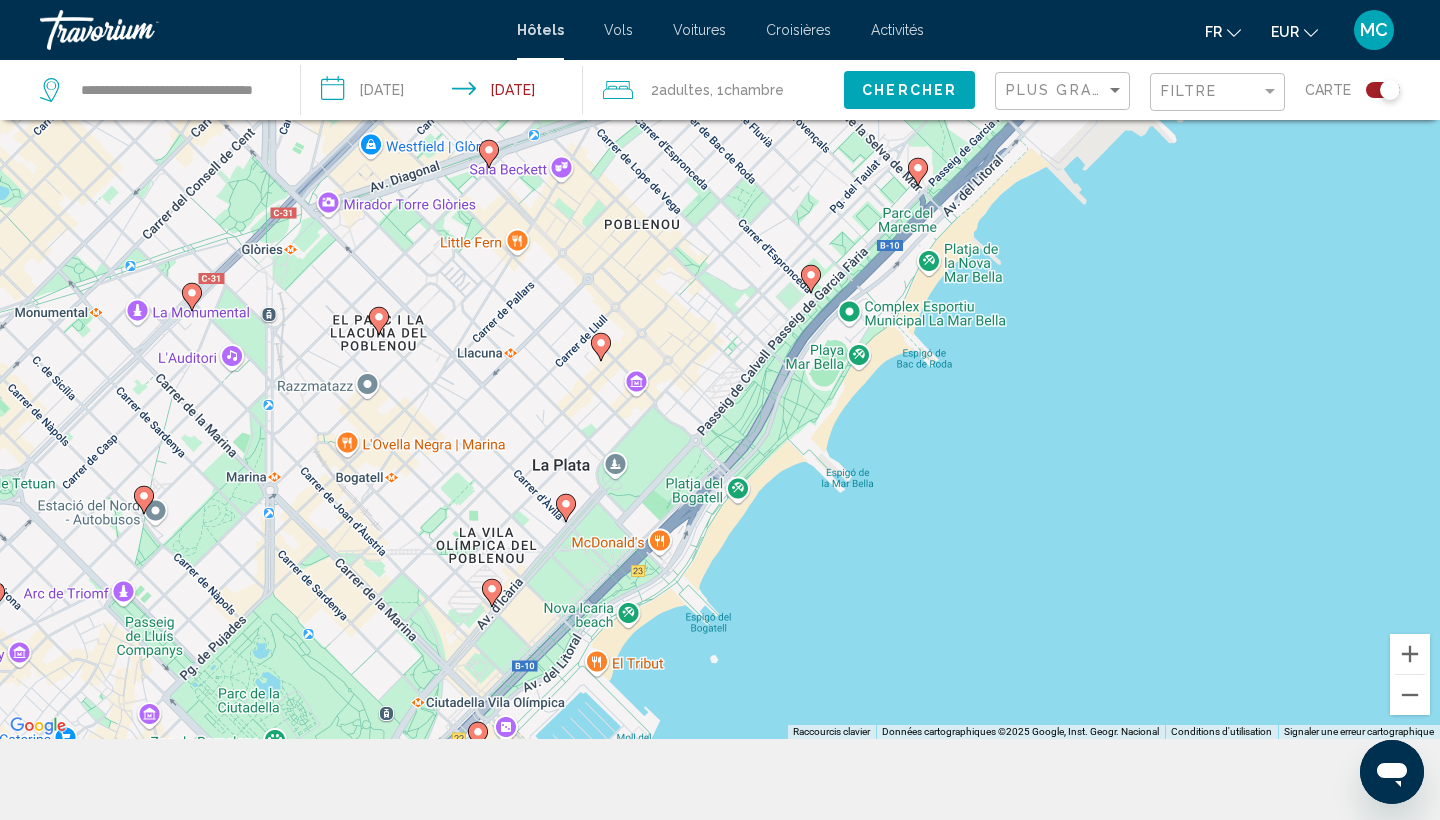 click 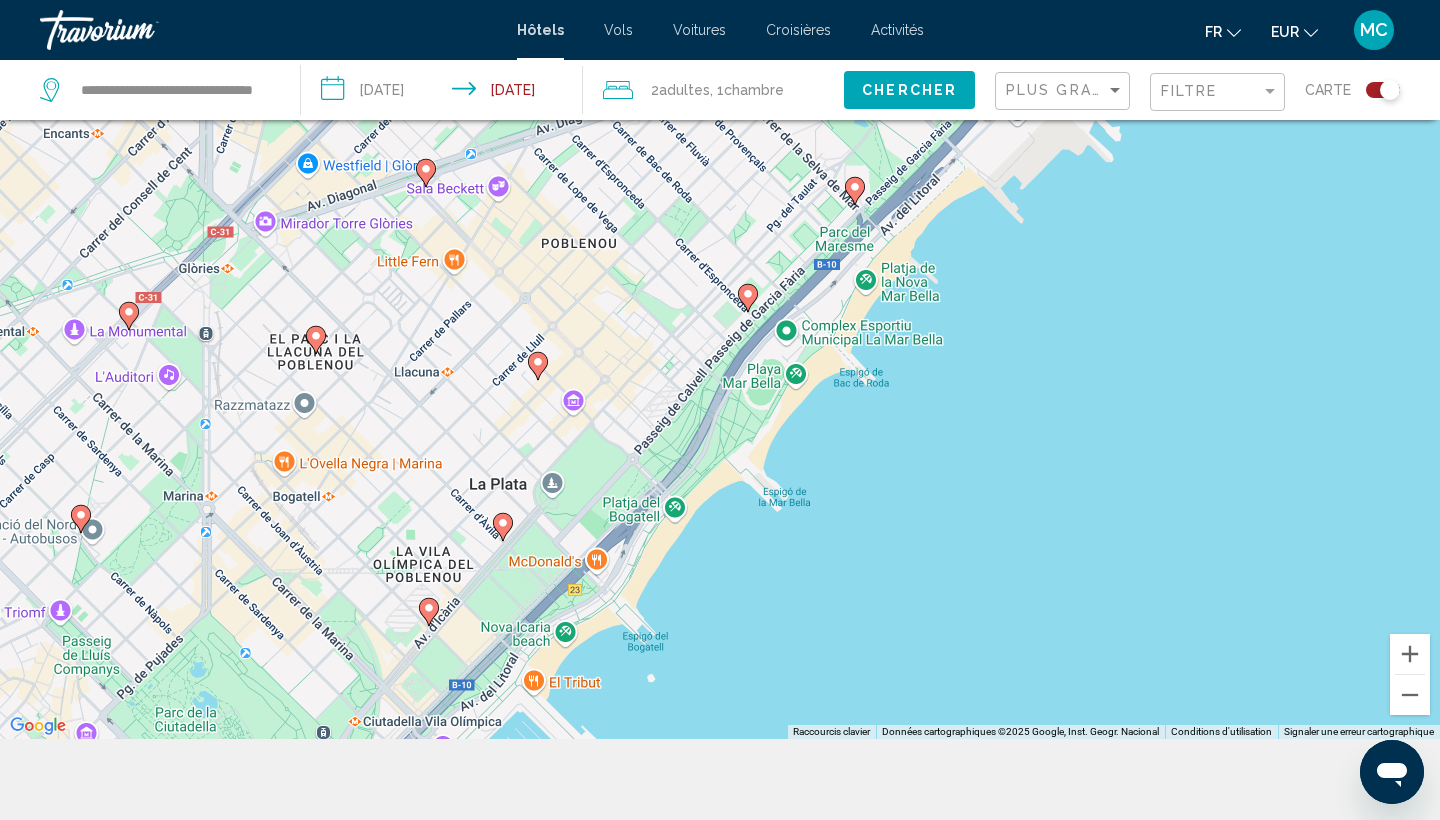 click 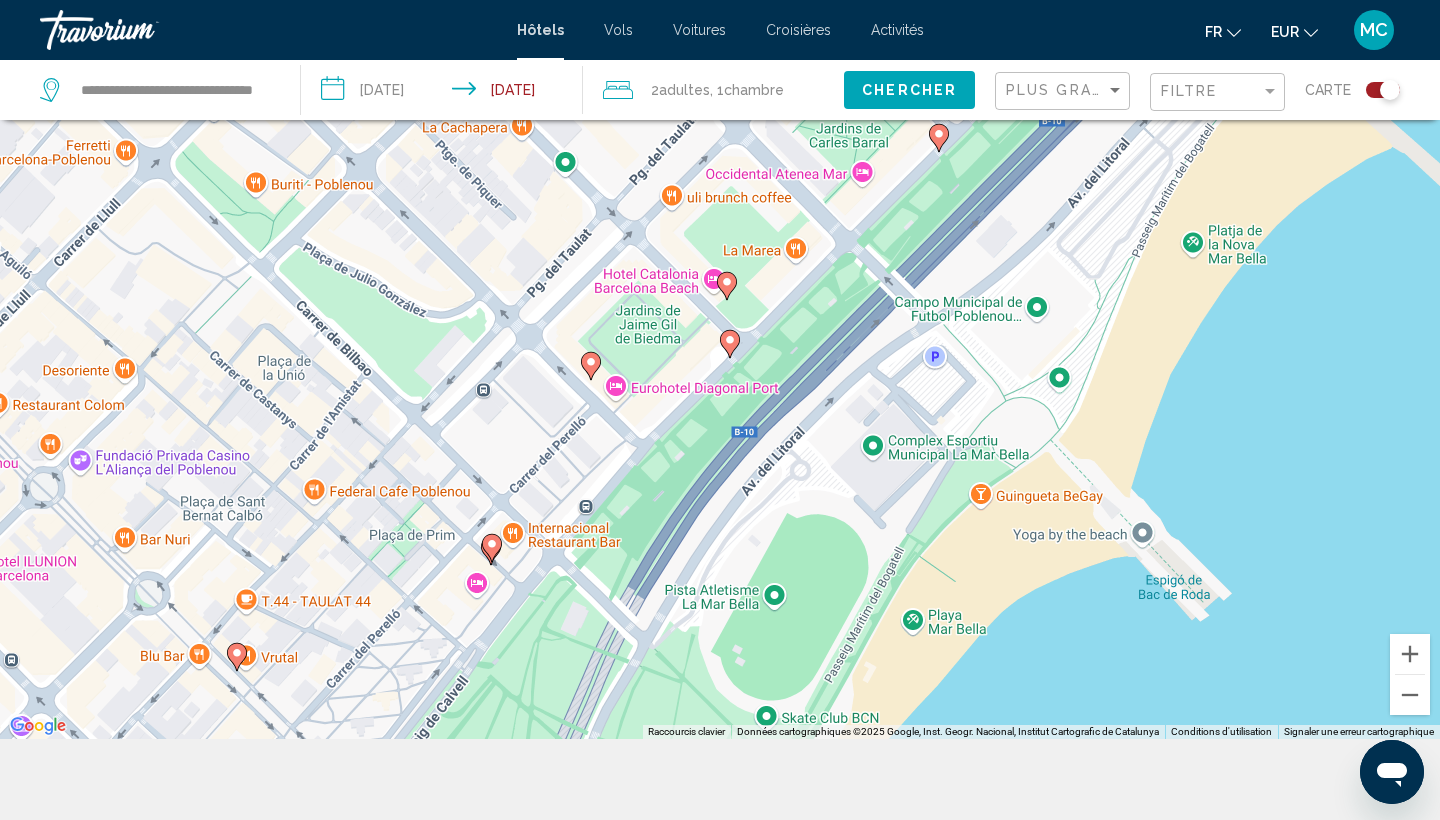 click 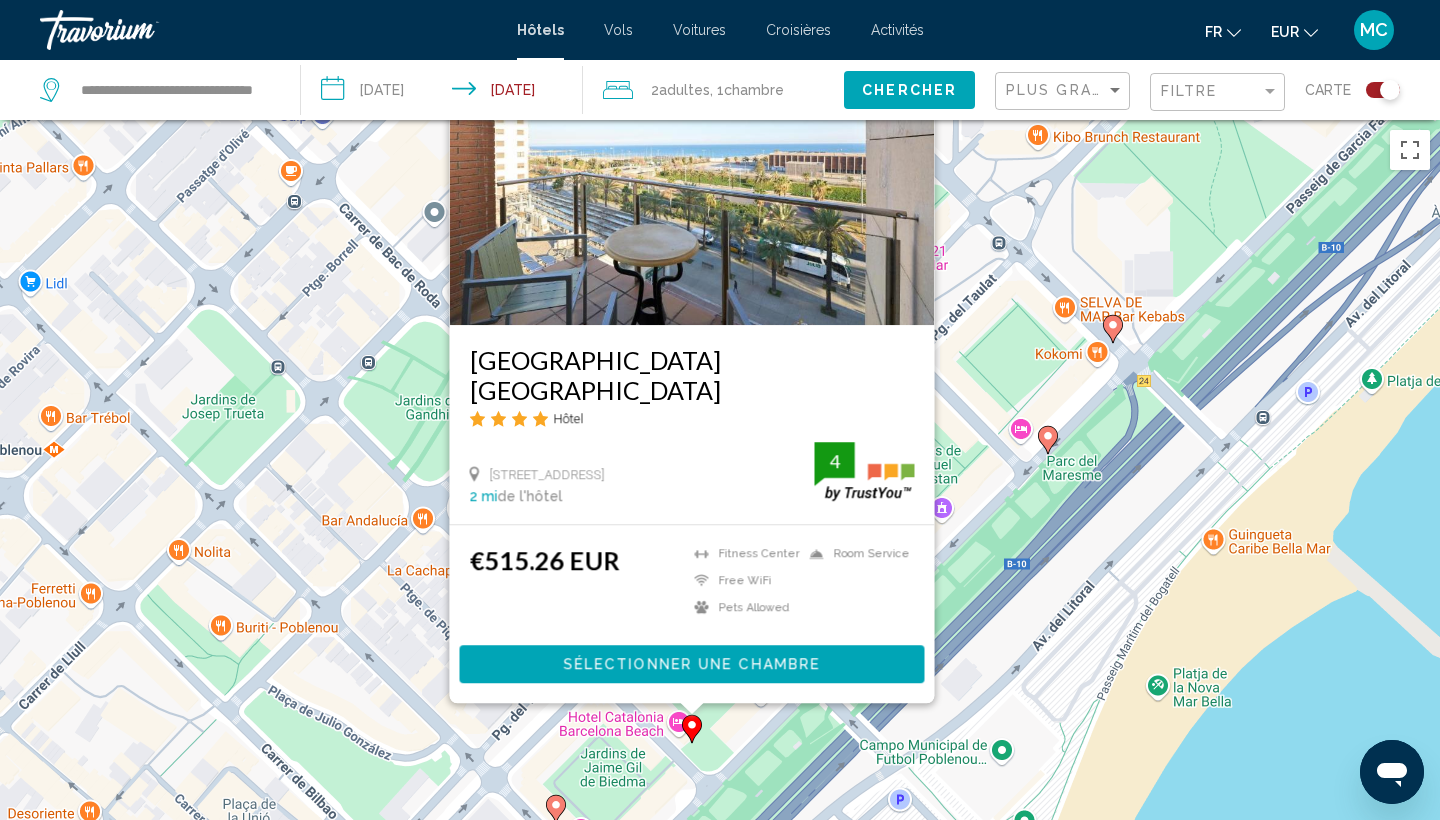 drag, startPoint x: 1007, startPoint y: 585, endPoint x: 965, endPoint y: 441, distance: 150 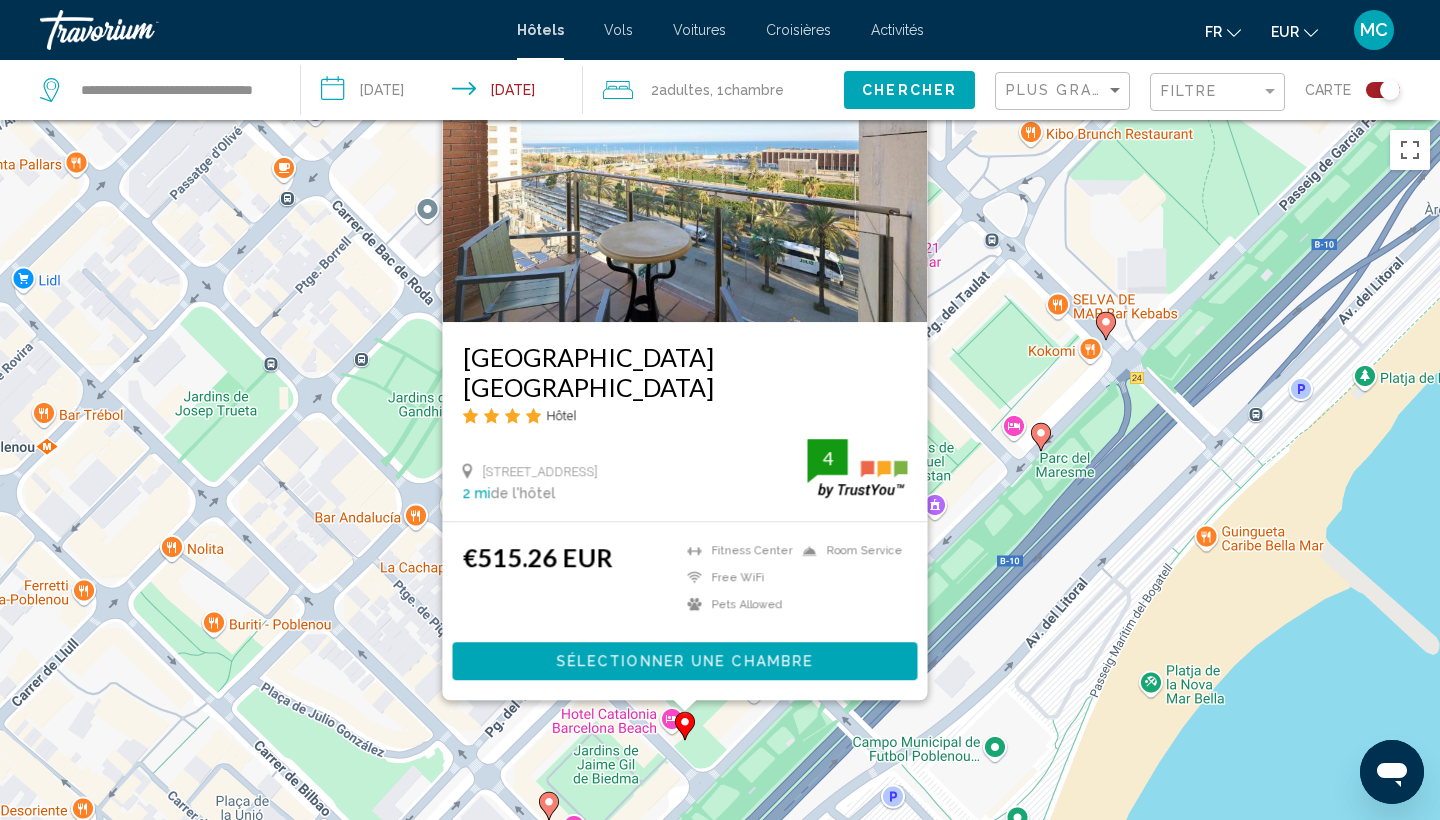 click 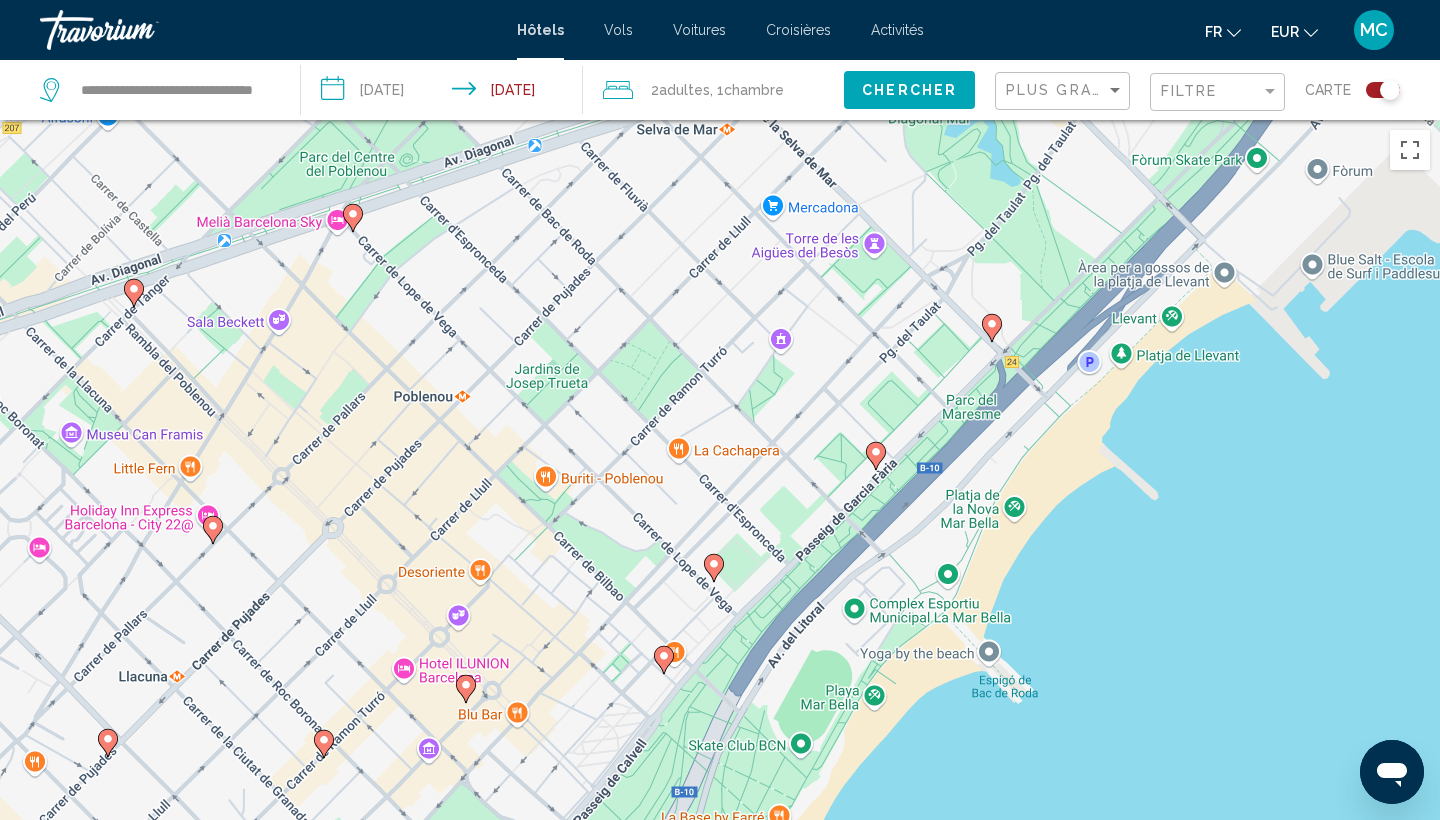 drag, startPoint x: 740, startPoint y: 696, endPoint x: 868, endPoint y: 239, distance: 474.5872 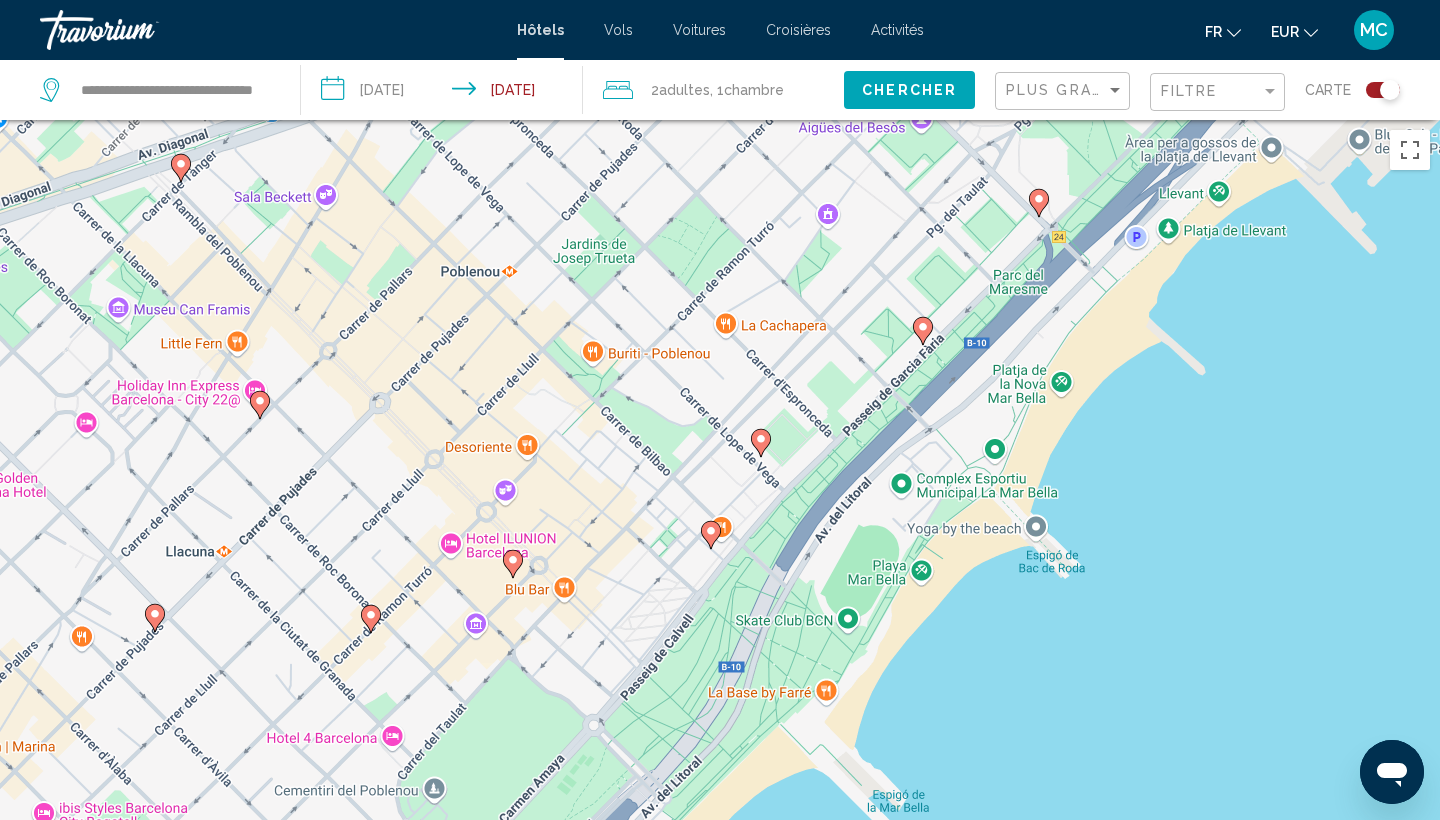 click 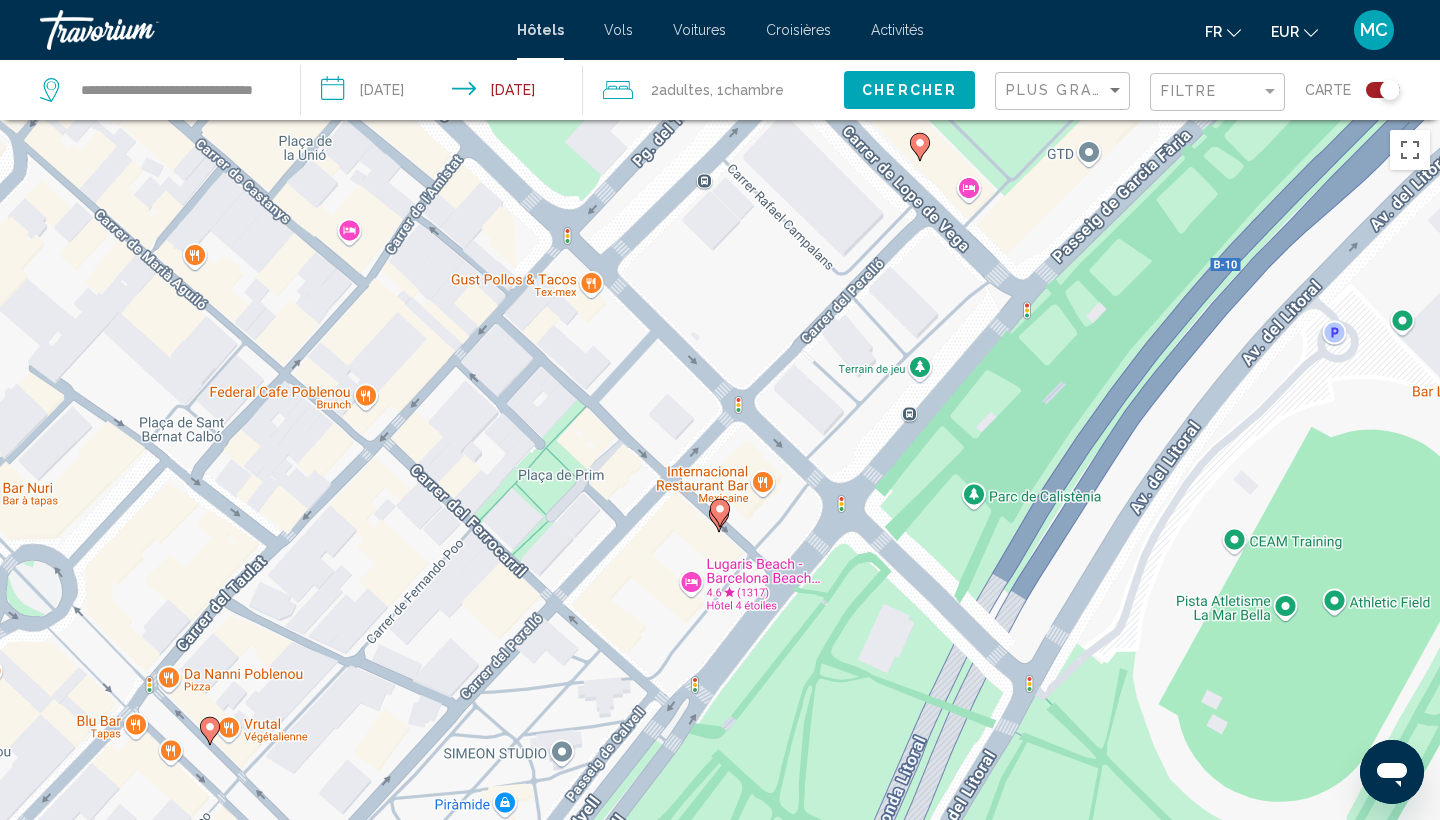 click at bounding box center [720, 513] 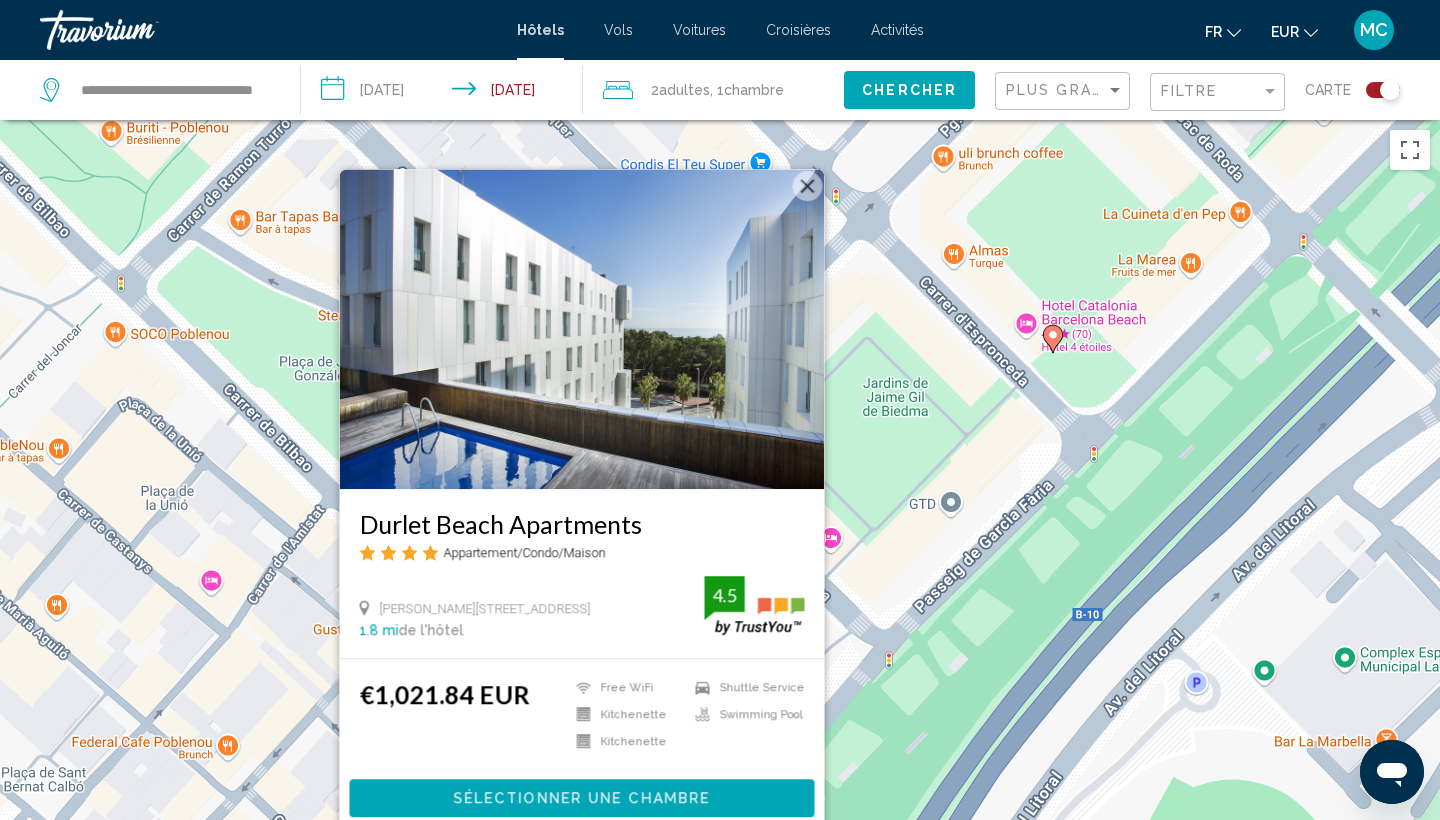 drag, startPoint x: 1057, startPoint y: 502, endPoint x: 847, endPoint y: 469, distance: 212.57704 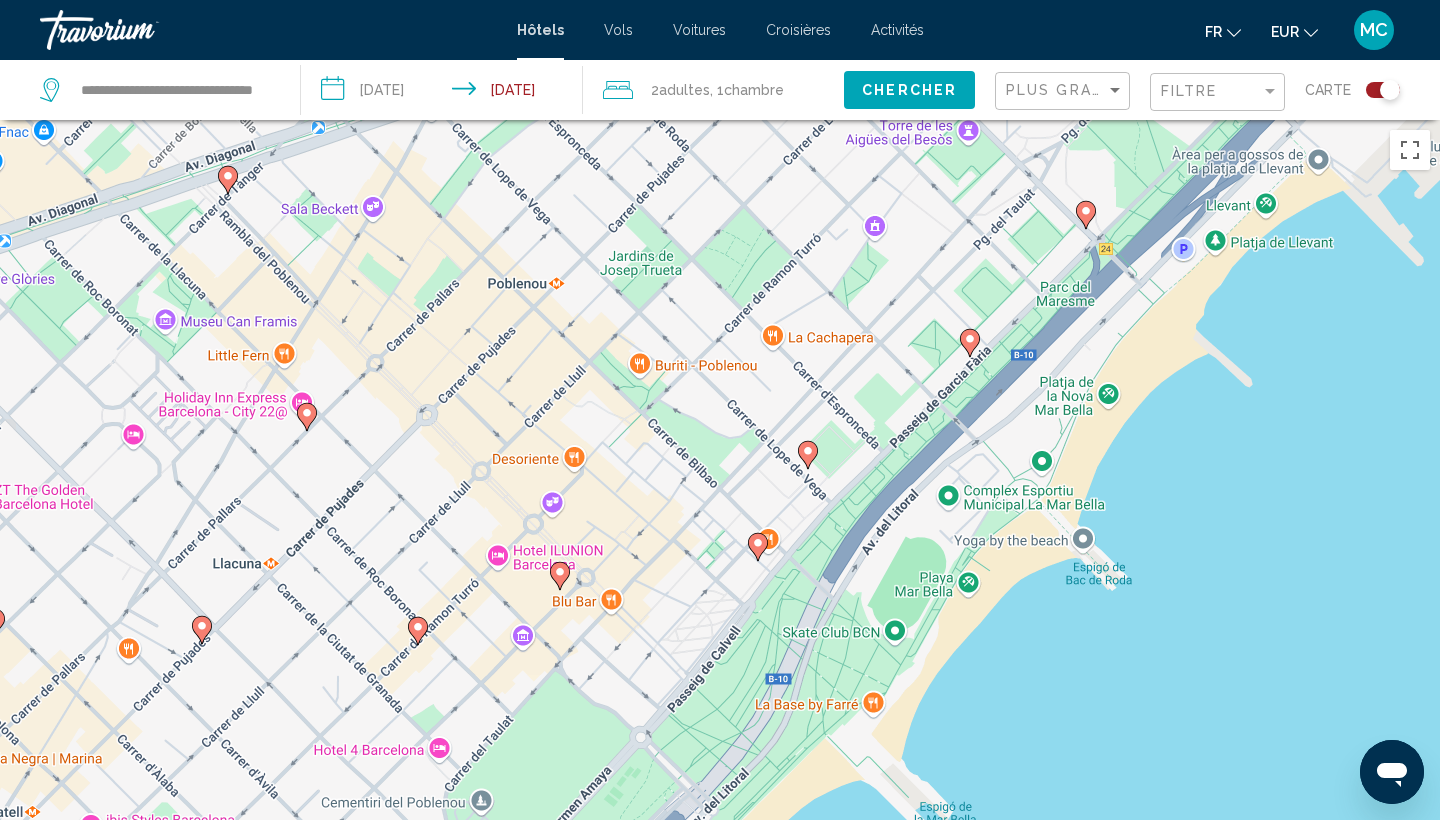 click 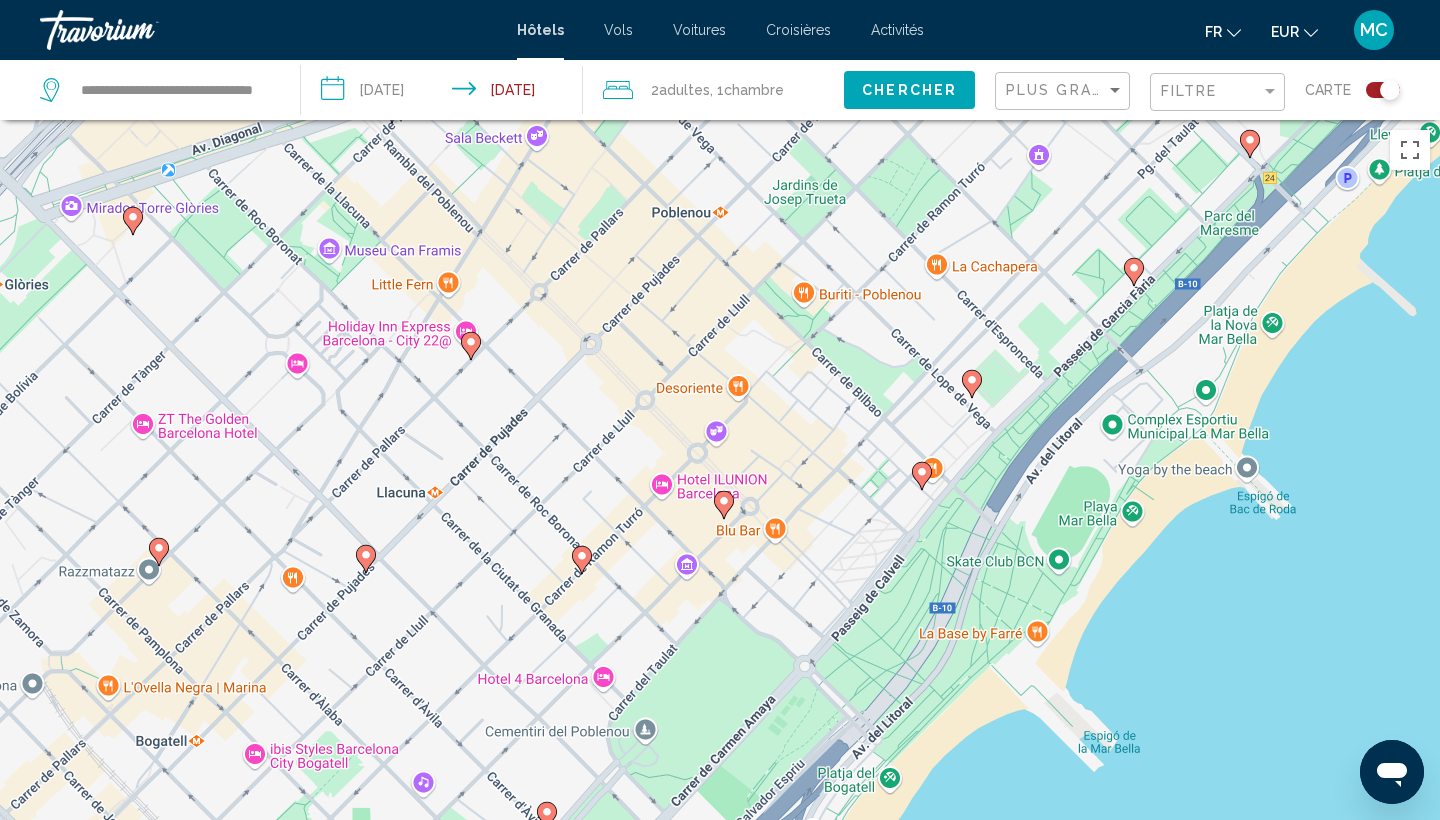 click 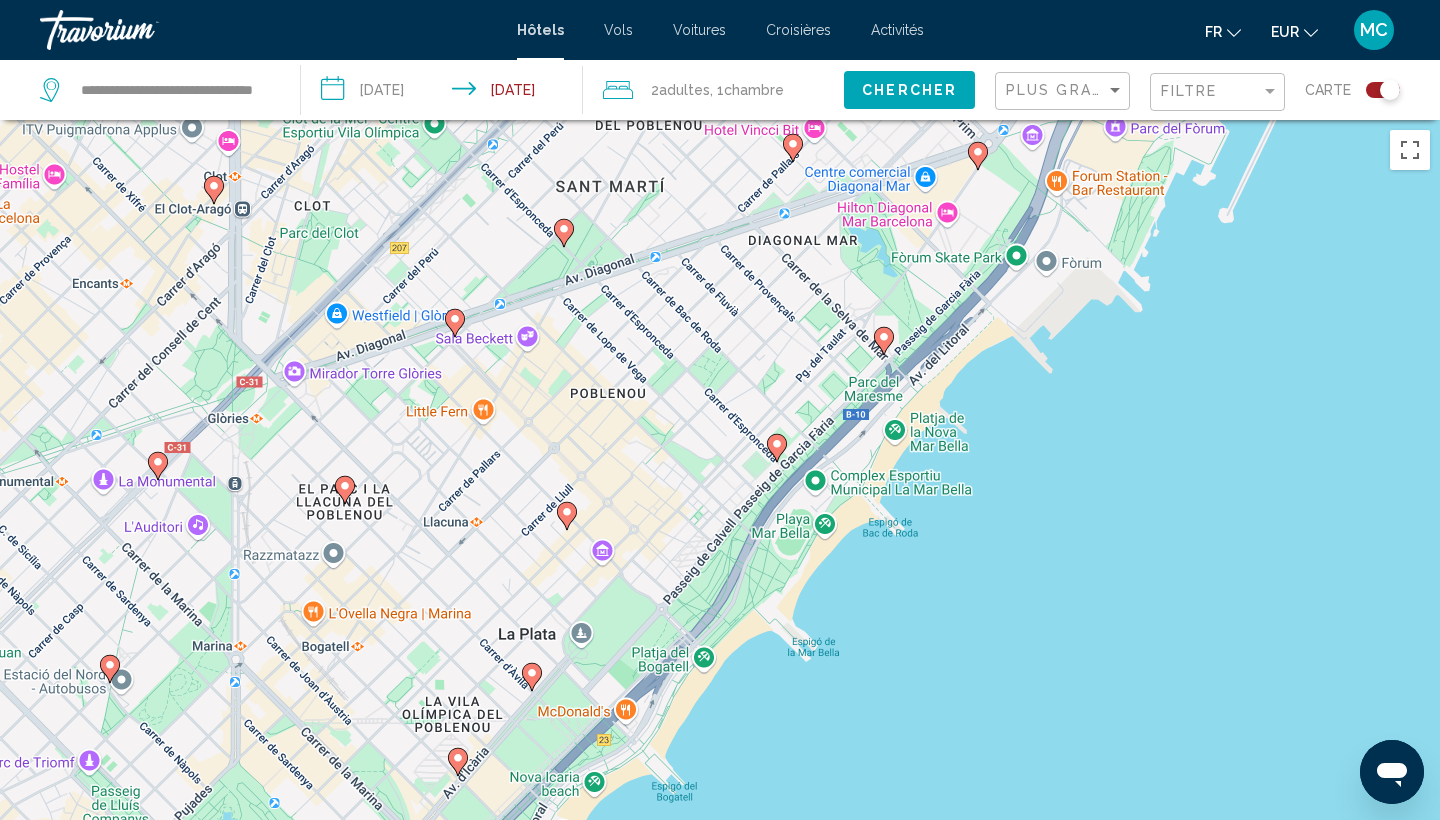 drag, startPoint x: 808, startPoint y: 636, endPoint x: 626, endPoint y: 624, distance: 182.39517 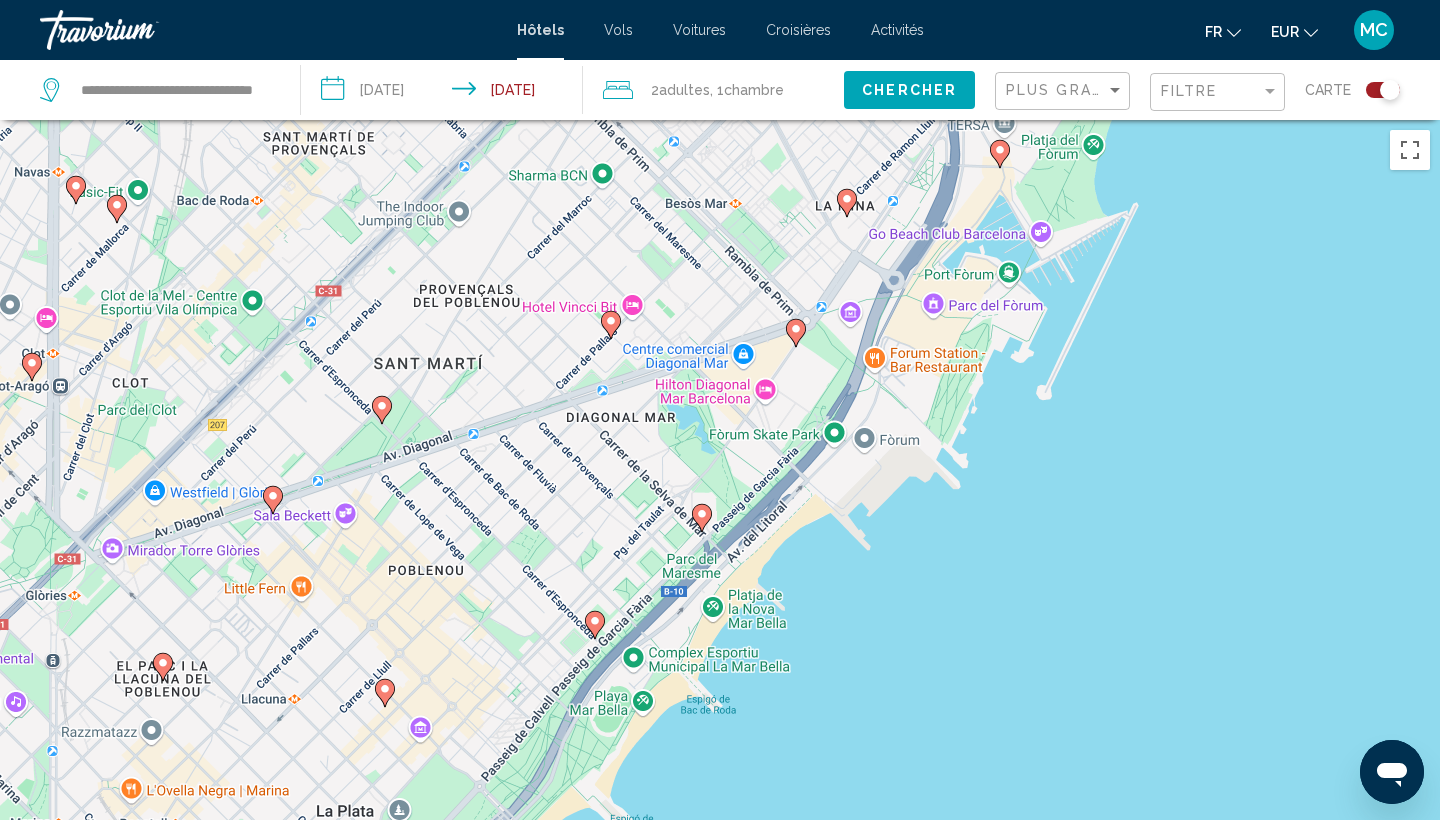 drag, startPoint x: 707, startPoint y: 504, endPoint x: 581, endPoint y: 669, distance: 207.6078 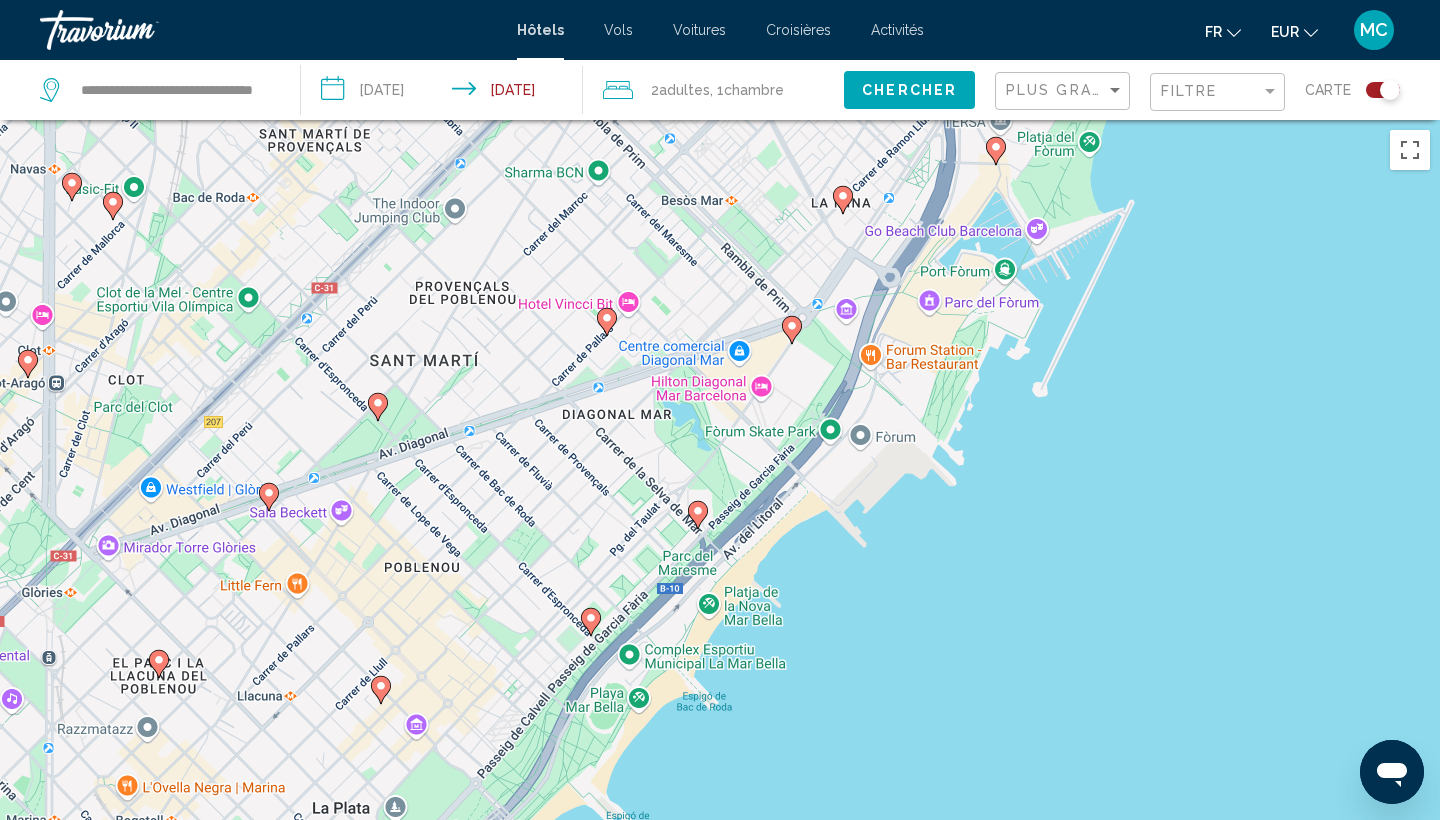 click 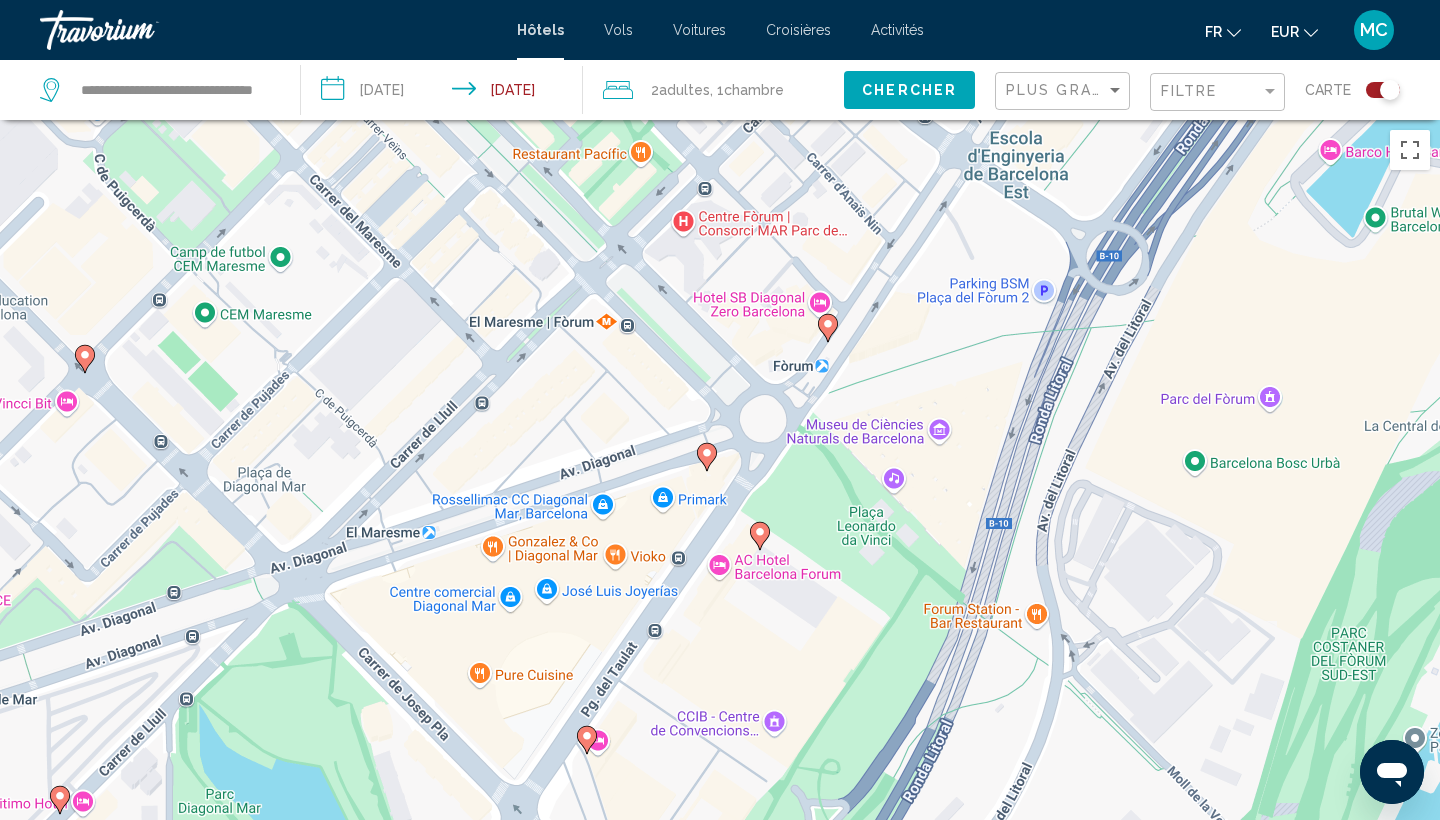 click 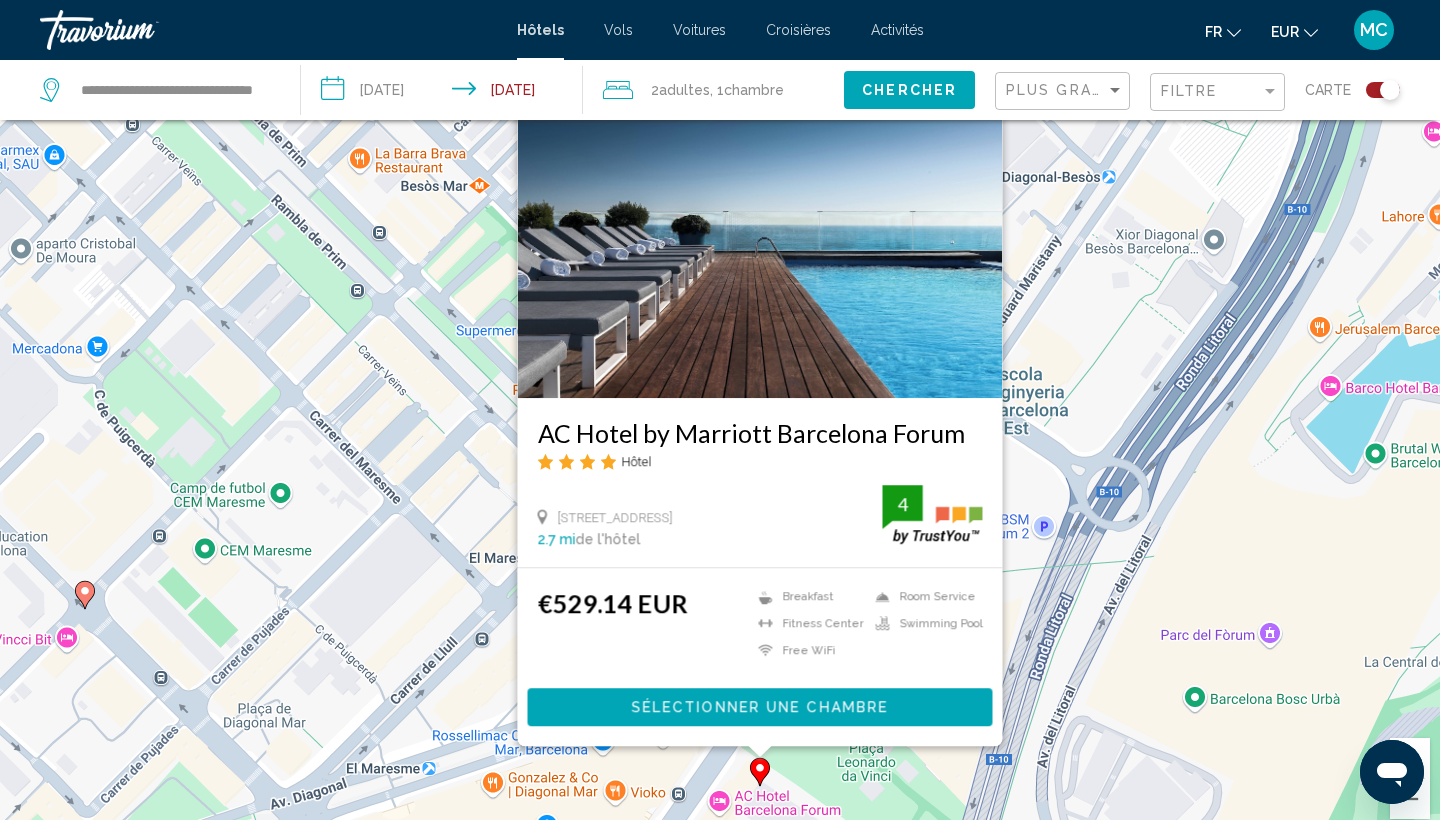 scroll, scrollTop: 98, scrollLeft: 0, axis: vertical 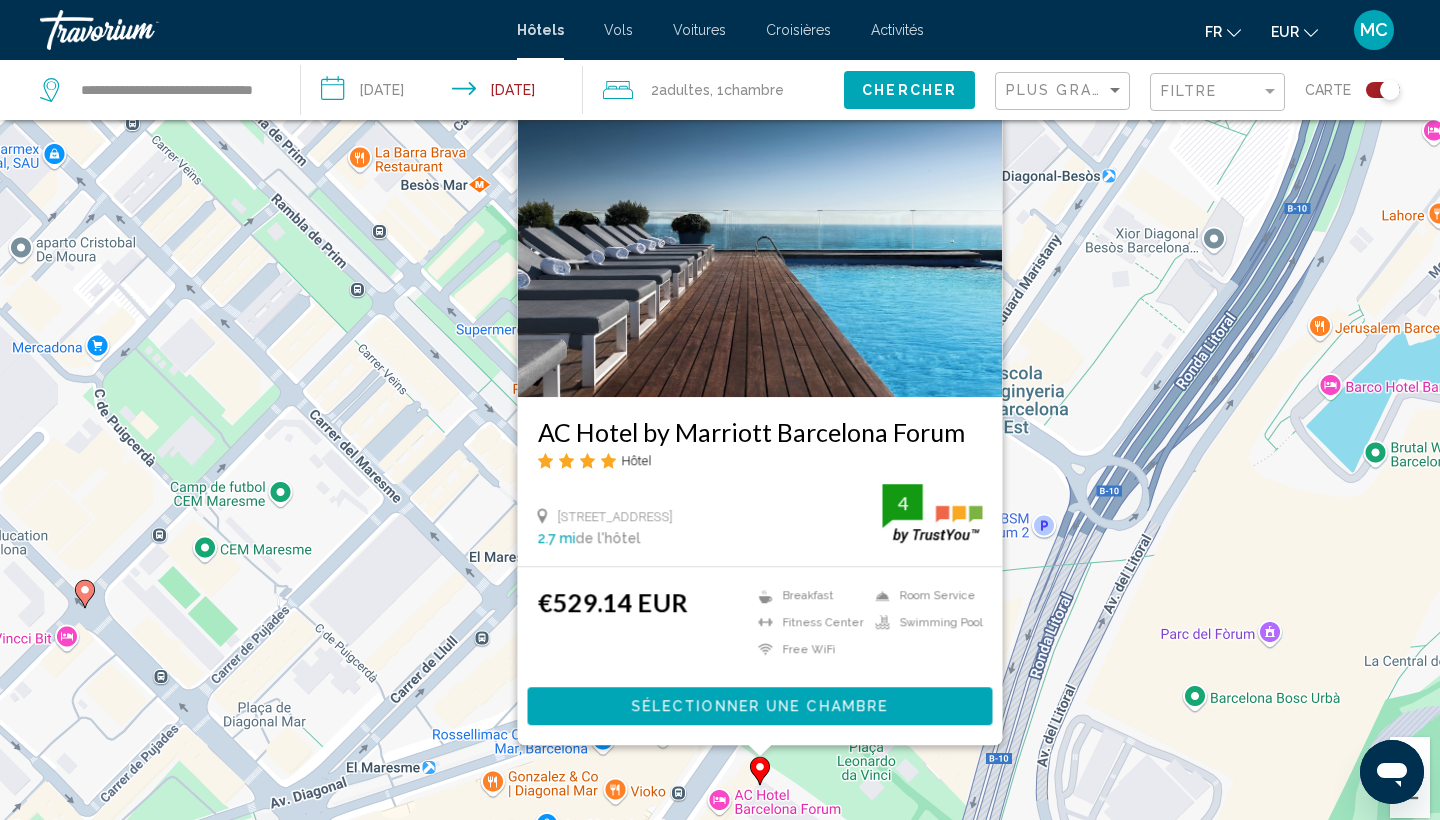 drag, startPoint x: 958, startPoint y: 436, endPoint x: 912, endPoint y: 436, distance: 46 